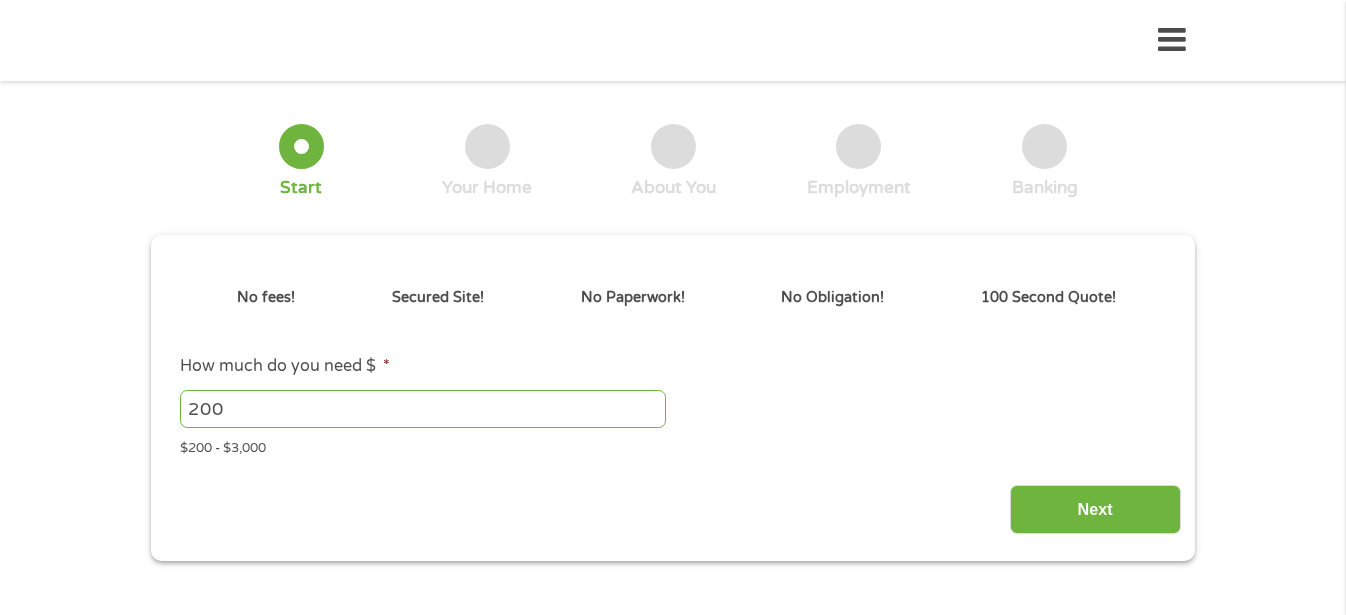 scroll, scrollTop: 0, scrollLeft: 0, axis: both 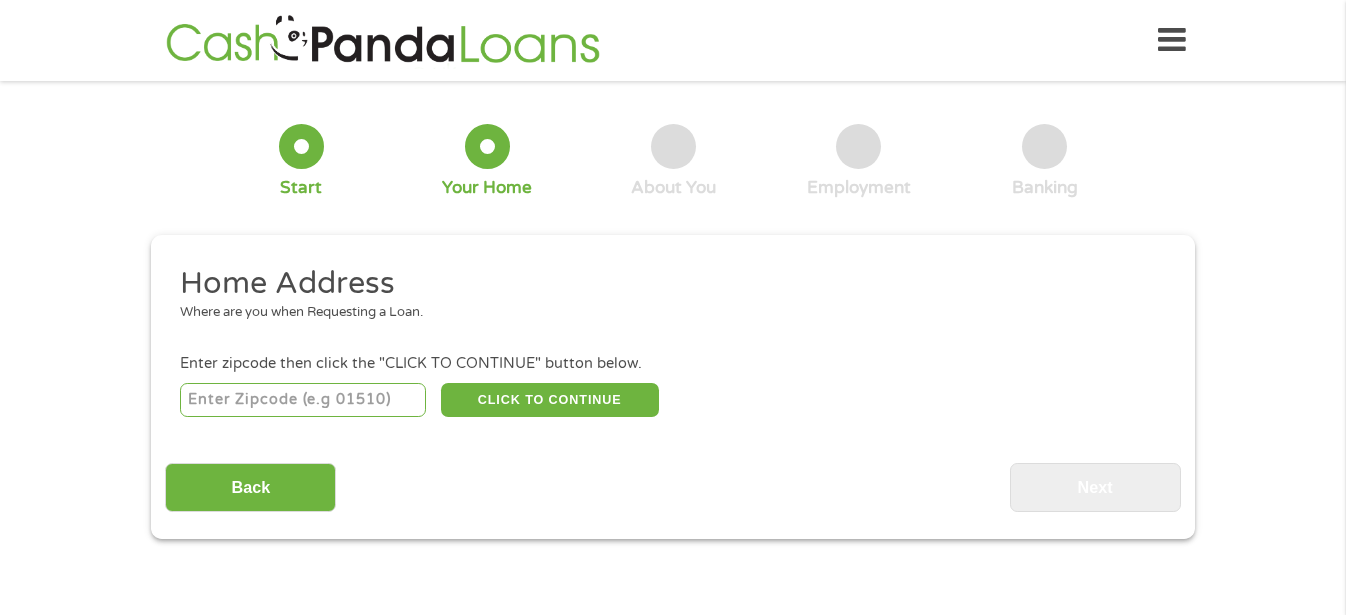 click at bounding box center [303, 400] 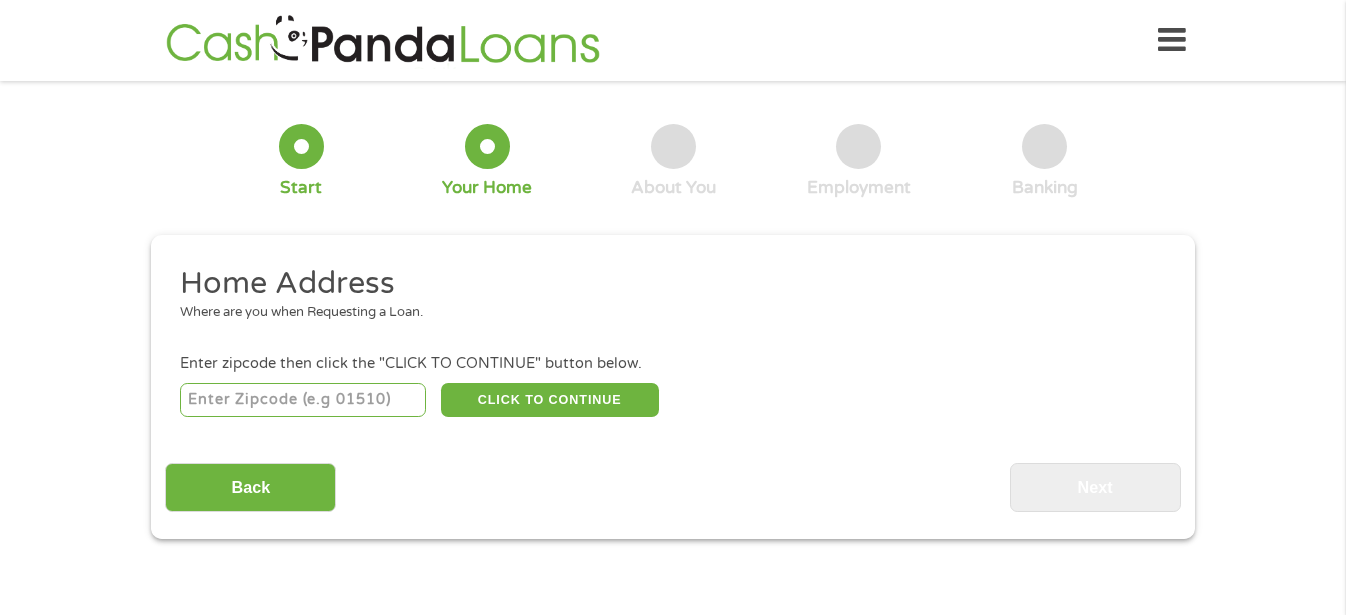 type on "75150" 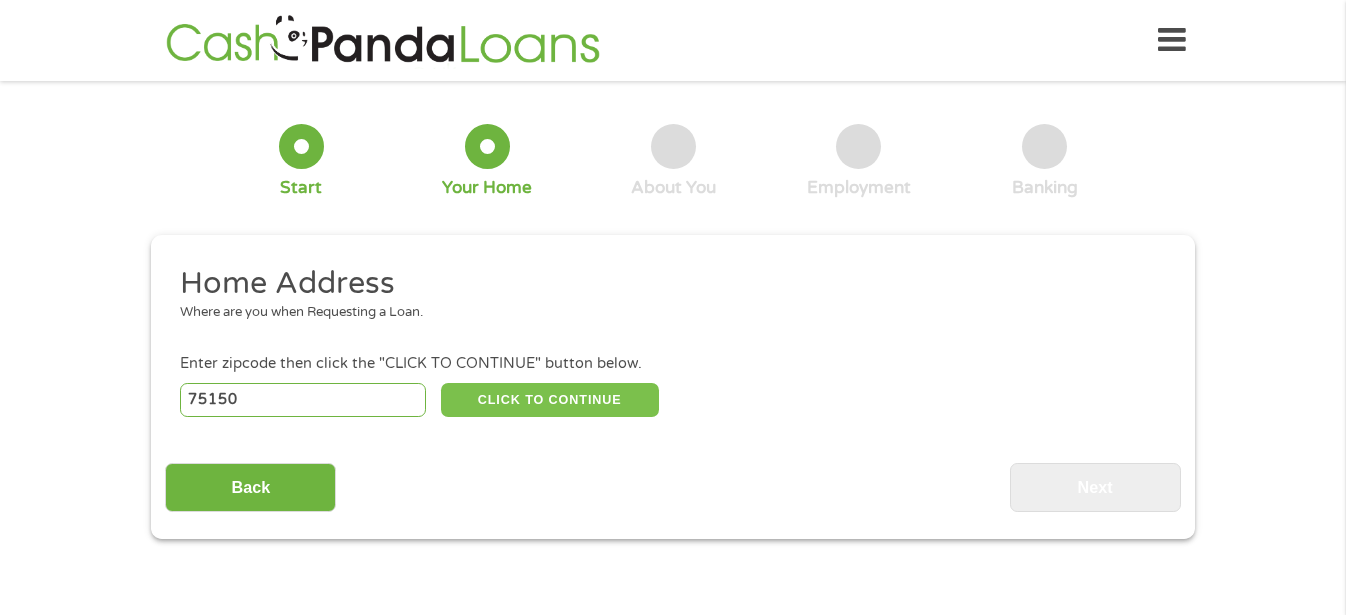 click on "CLICK TO CONTINUE" at bounding box center (550, 400) 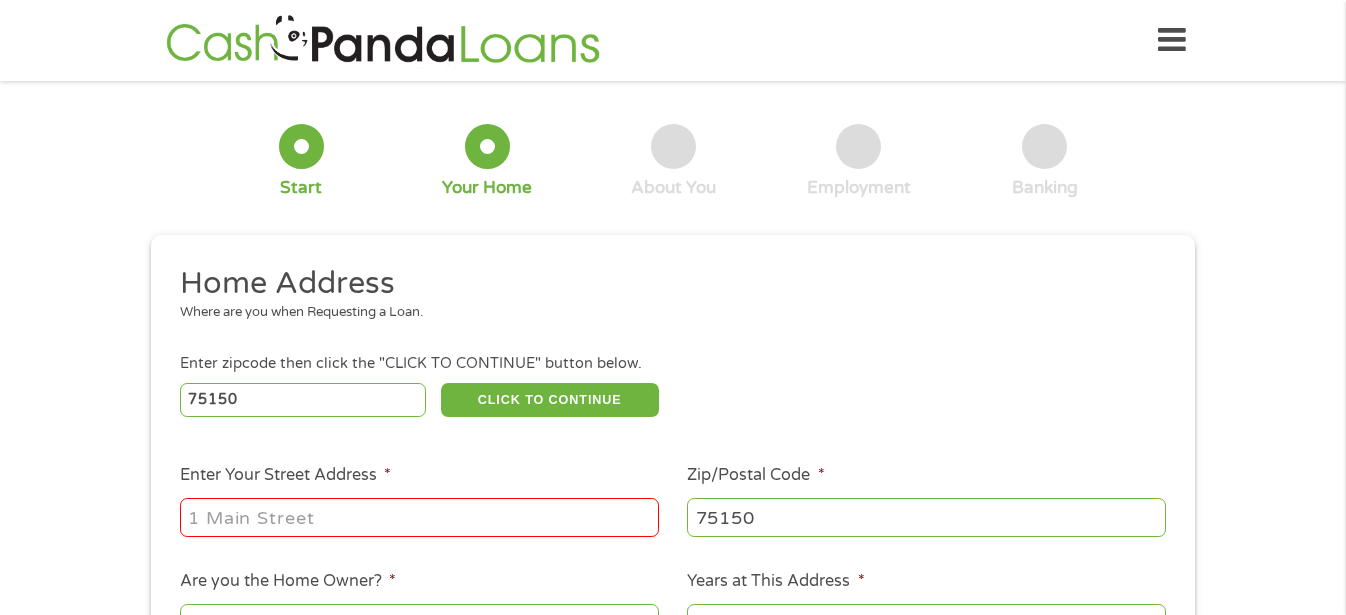 click on "Enter Your Street Address *" at bounding box center (419, 517) 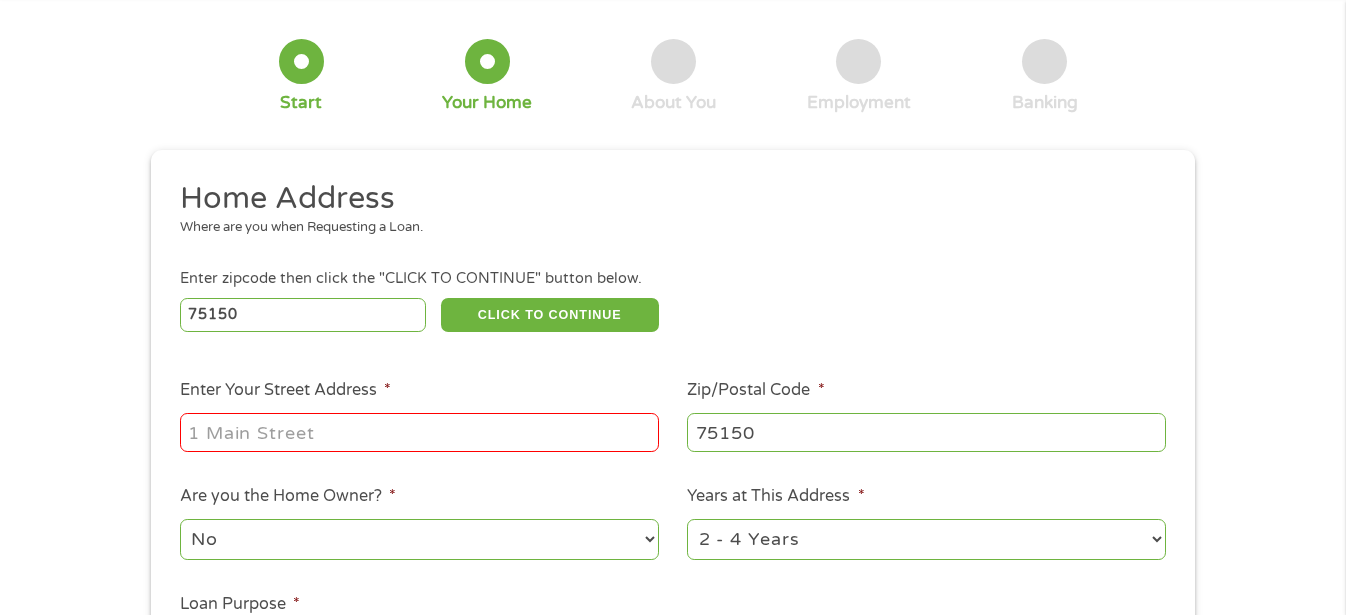scroll, scrollTop: 164, scrollLeft: 0, axis: vertical 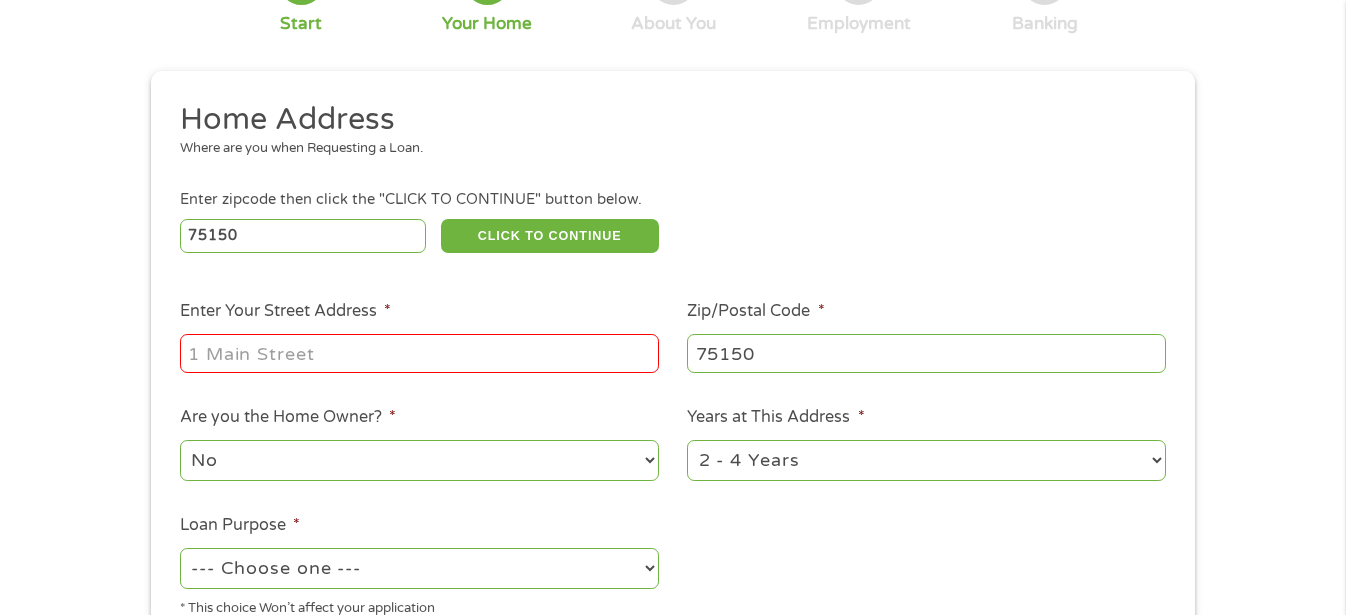 click on "Enter Your Street Address *" at bounding box center [419, 353] 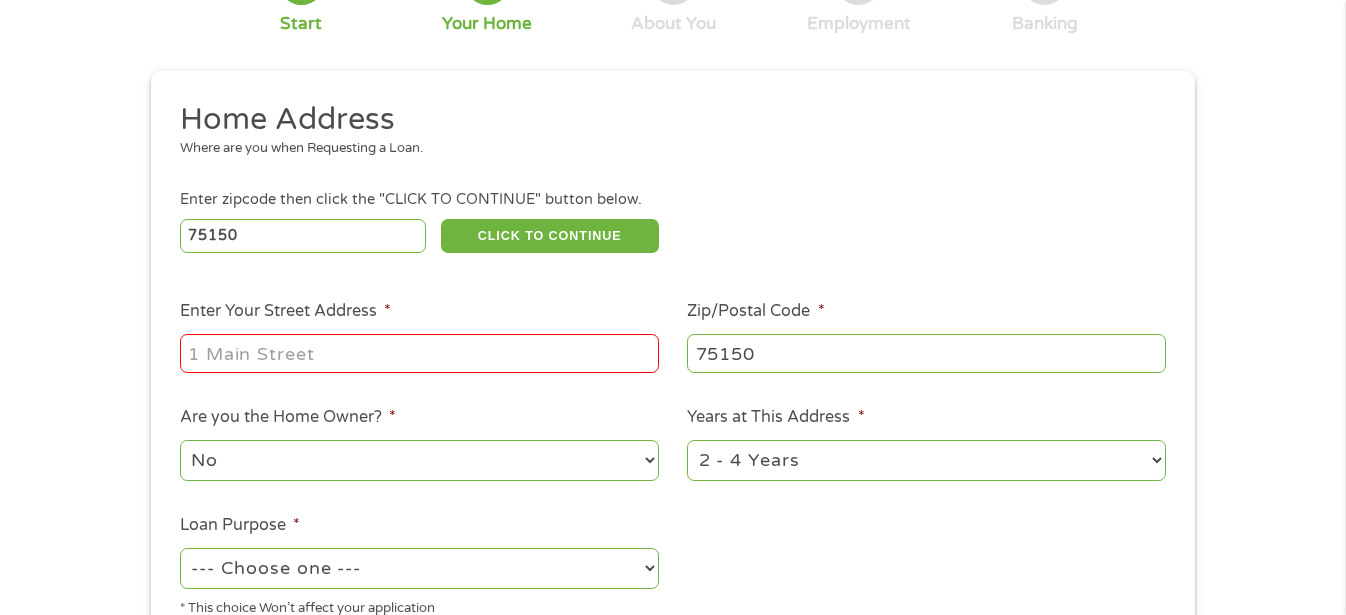 type on "[STREET_ADDRESS]" 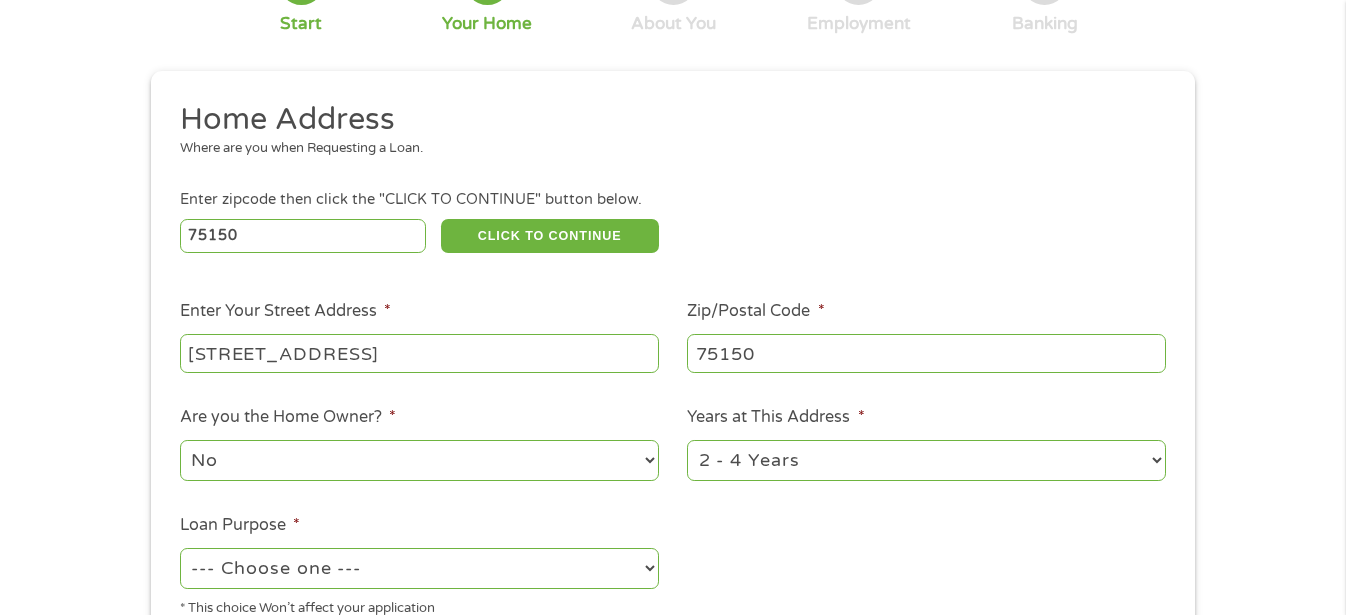 click on "--- Choose one --- Pay Bills Debt Consolidation Home Improvement Major Purchase Car Loan Short Term Cash Medical Expenses Other" at bounding box center [419, 568] 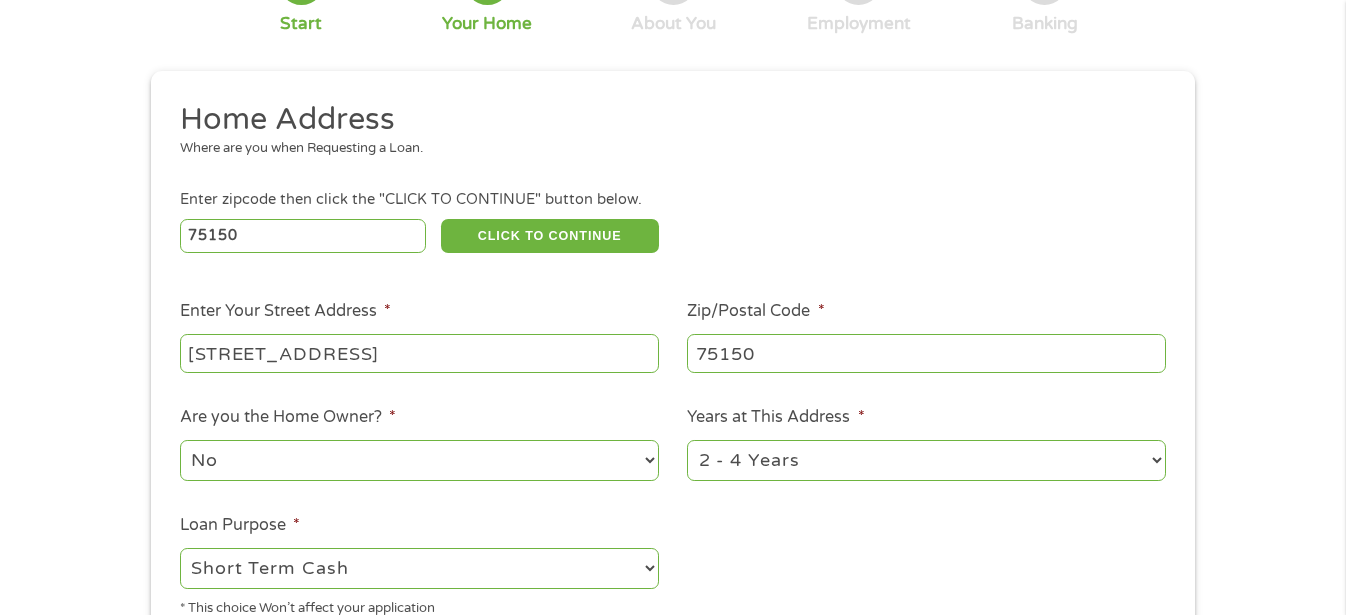 click on "--- Choose one --- Pay Bills Debt Consolidation Home Improvement Major Purchase Car Loan Short Term Cash Medical Expenses Other" at bounding box center [419, 568] 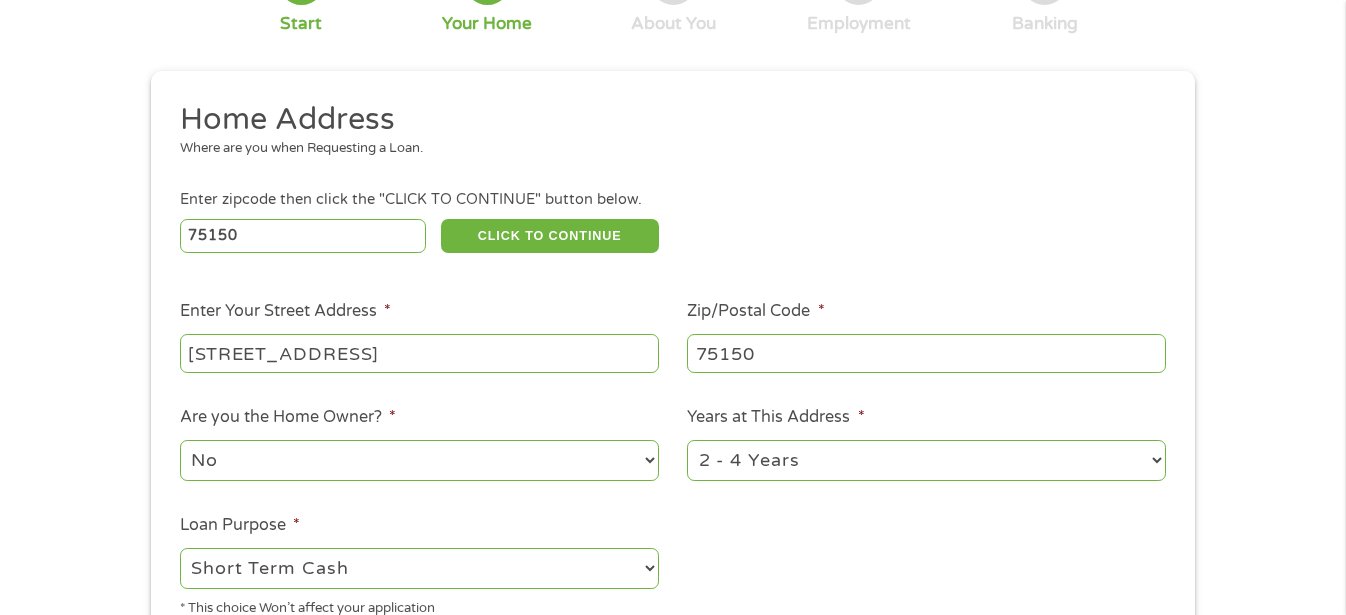 select on "paybills" 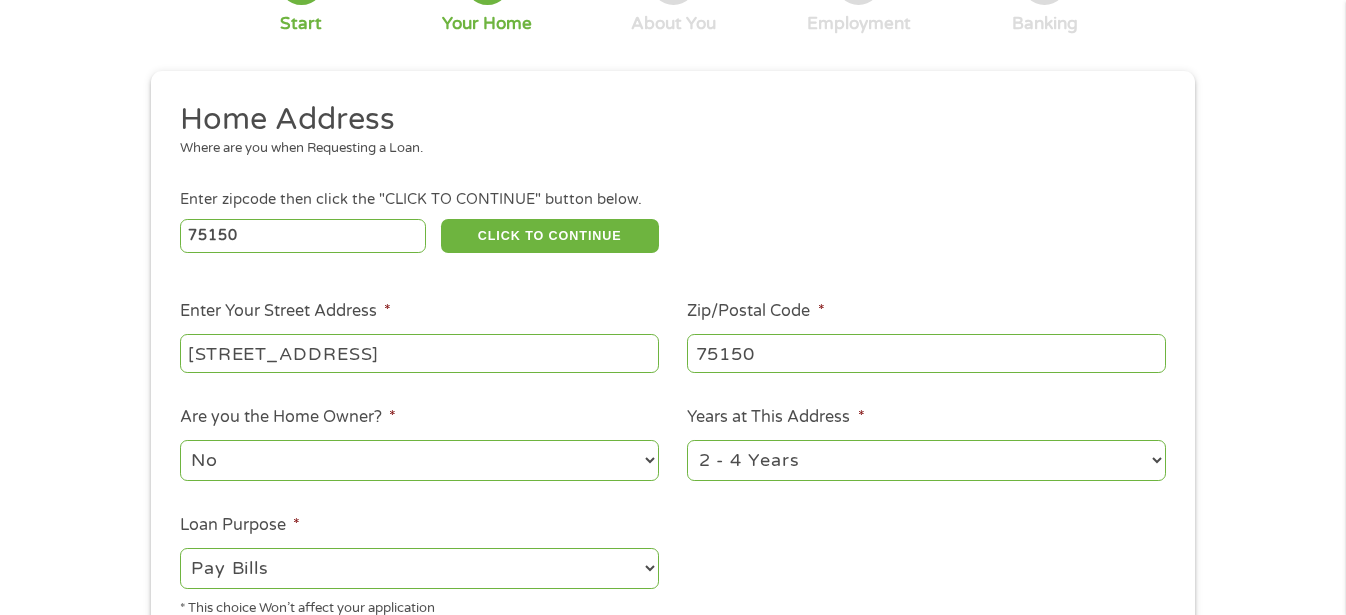 click on "--- Choose one --- Pay Bills Debt Consolidation Home Improvement Major Purchase Car Loan Short Term Cash Medical Expenses Other" at bounding box center (419, 568) 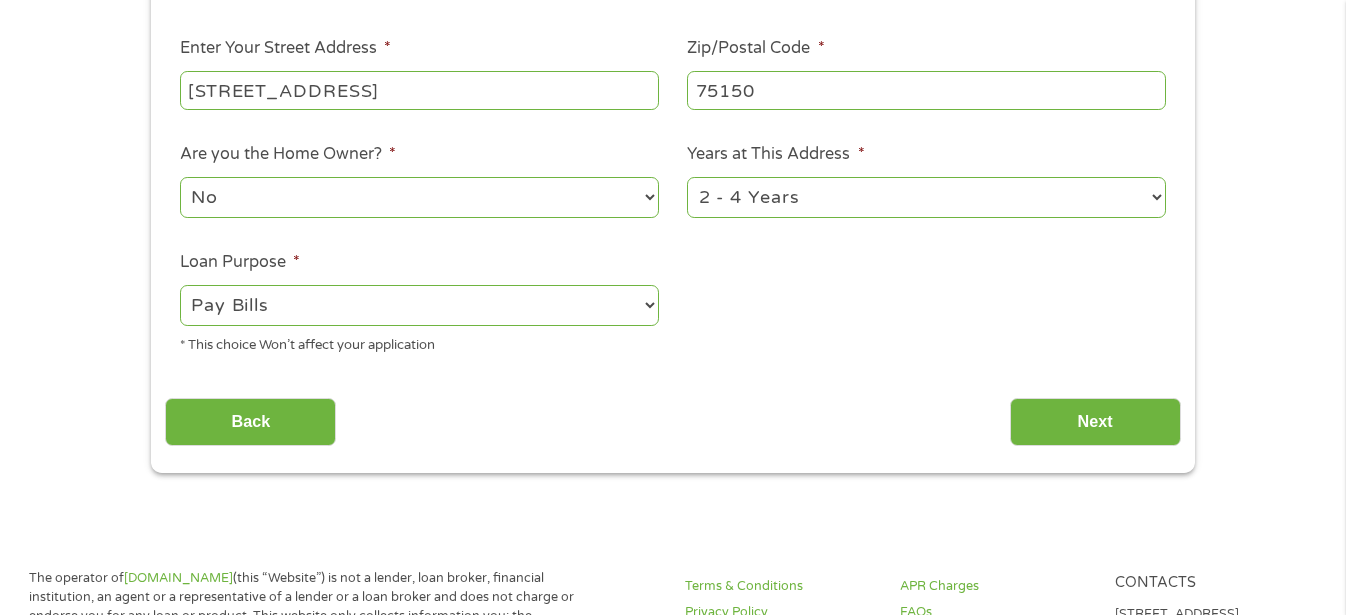 scroll, scrollTop: 515, scrollLeft: 0, axis: vertical 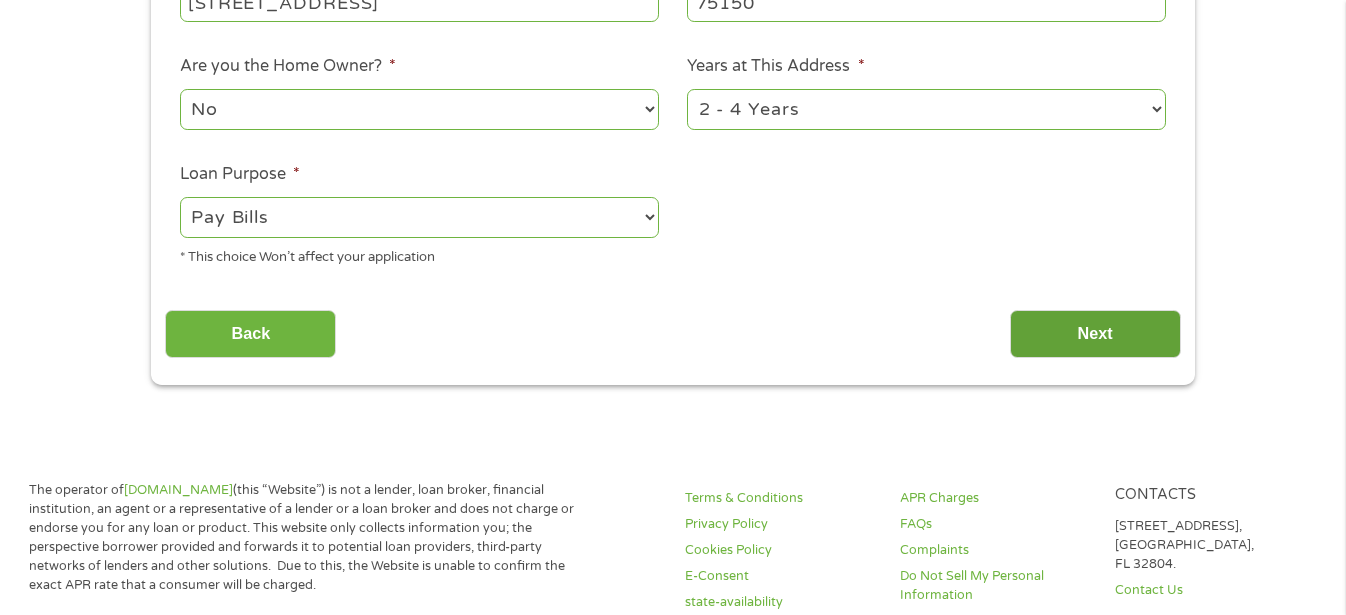 click on "Next" at bounding box center [1095, 334] 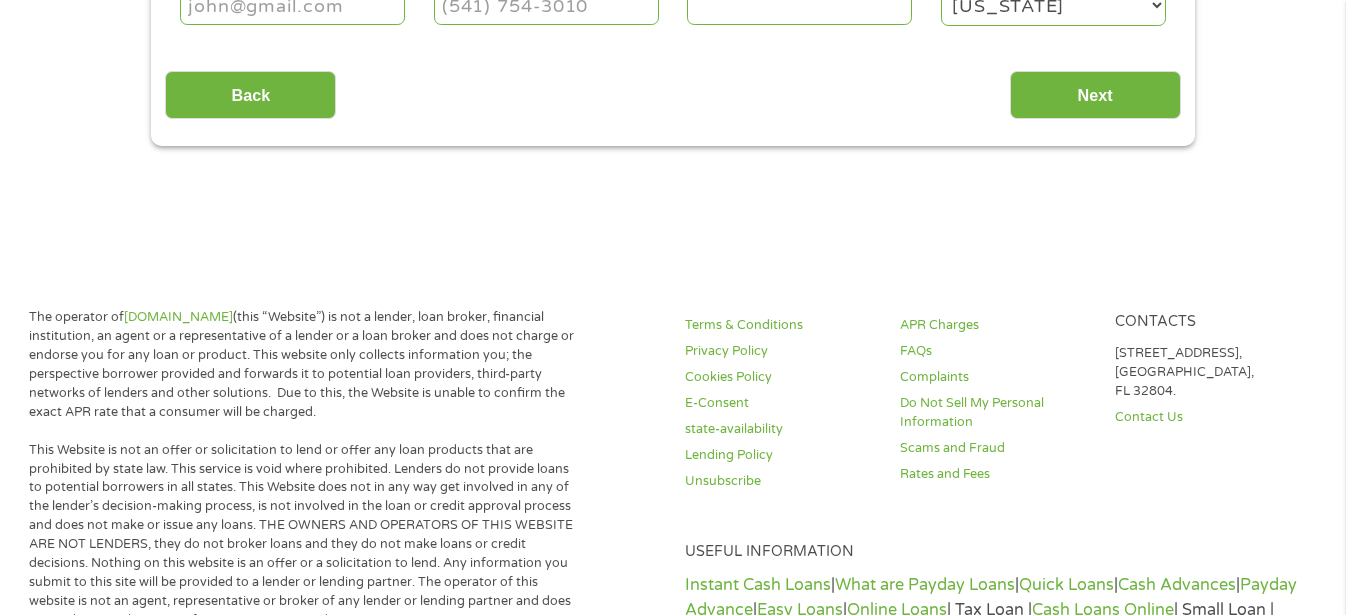 scroll, scrollTop: 0, scrollLeft: 0, axis: both 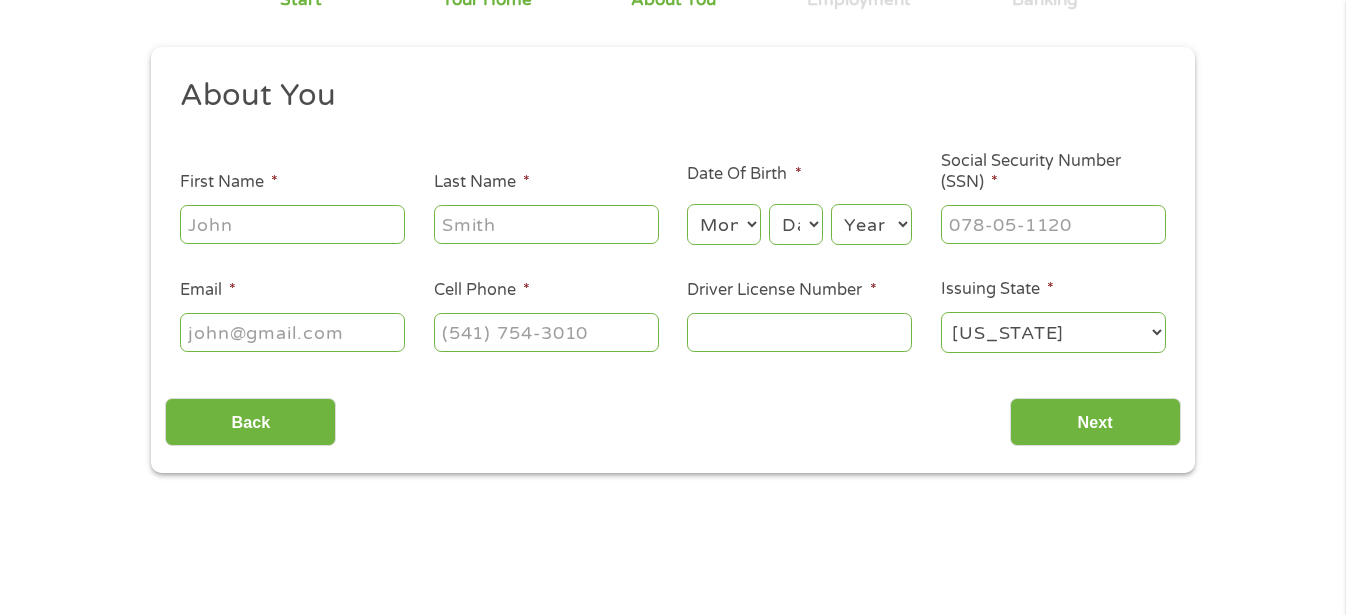 drag, startPoint x: 277, startPoint y: 244, endPoint x: 288, endPoint y: 226, distance: 21.095022 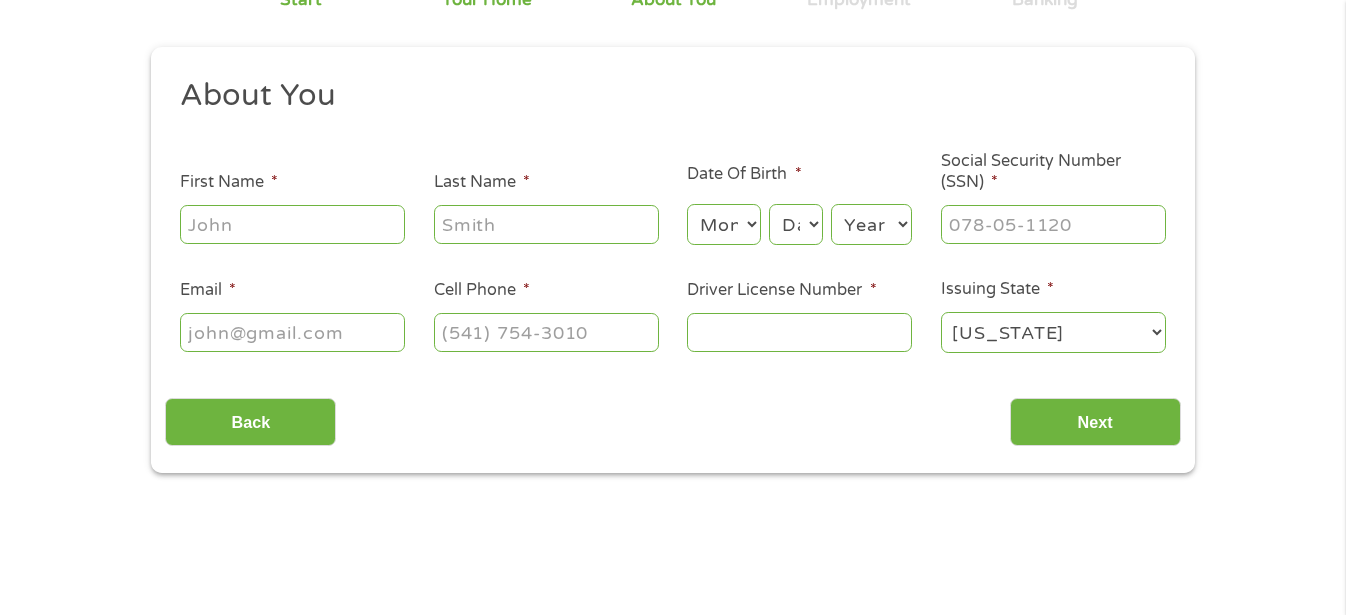 click at bounding box center [292, 225] 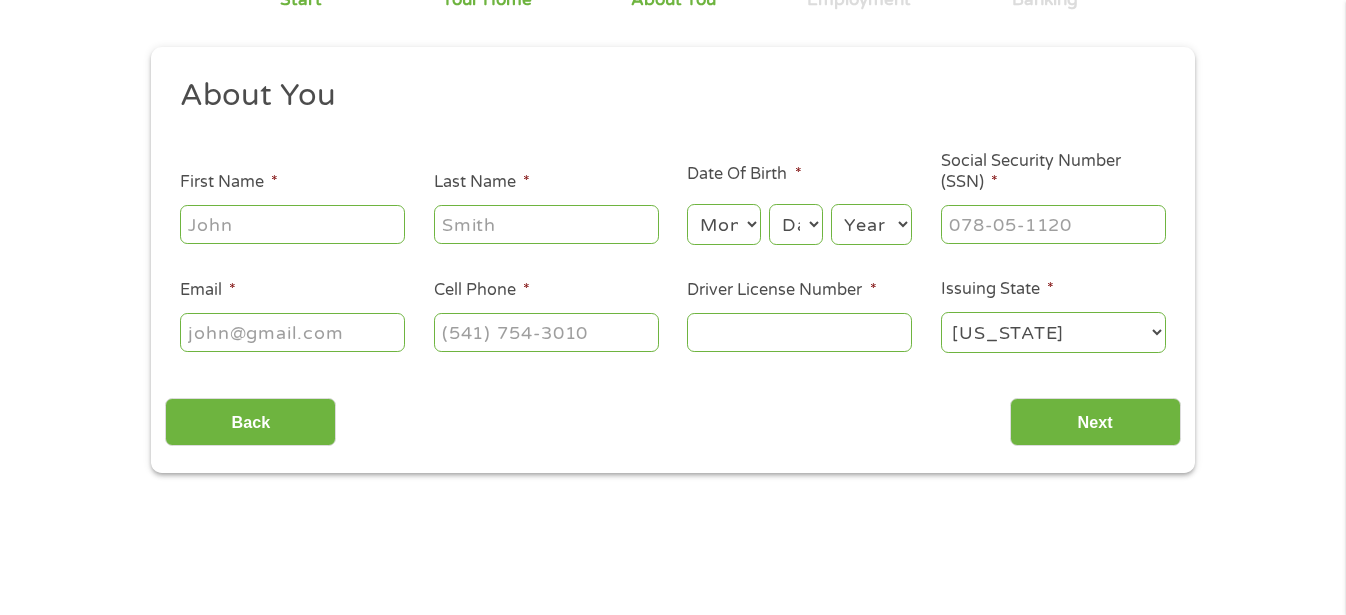 click on "First Name *" at bounding box center [292, 224] 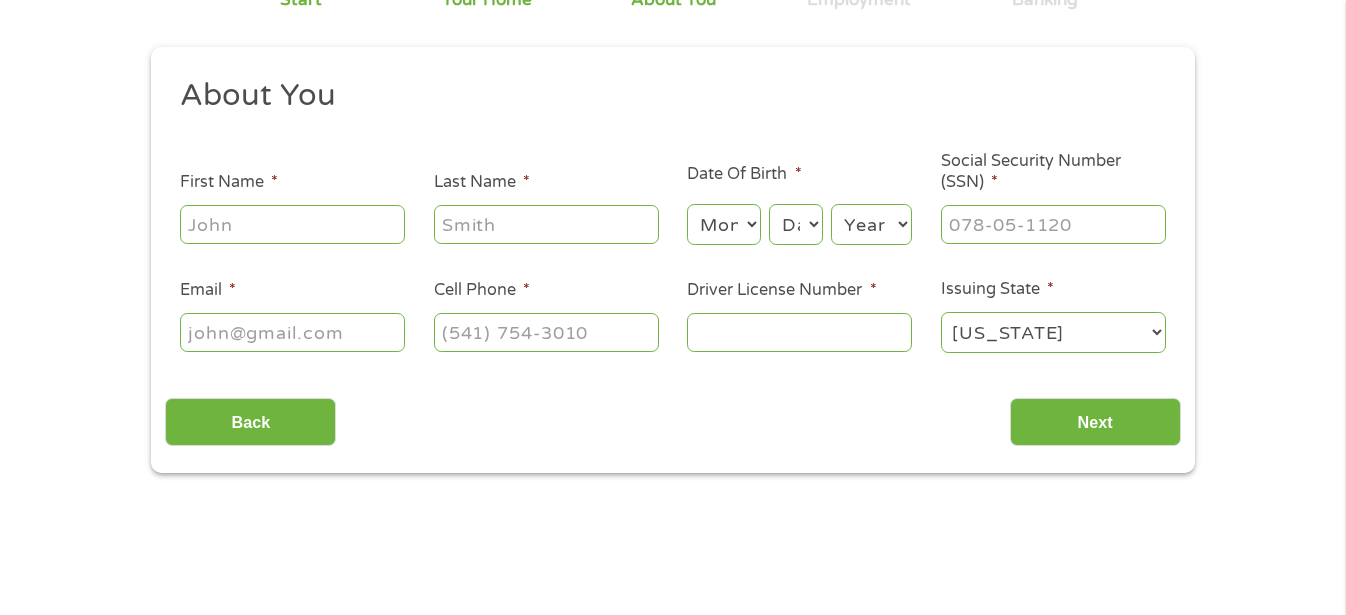 type on "[PERSON_NAME]" 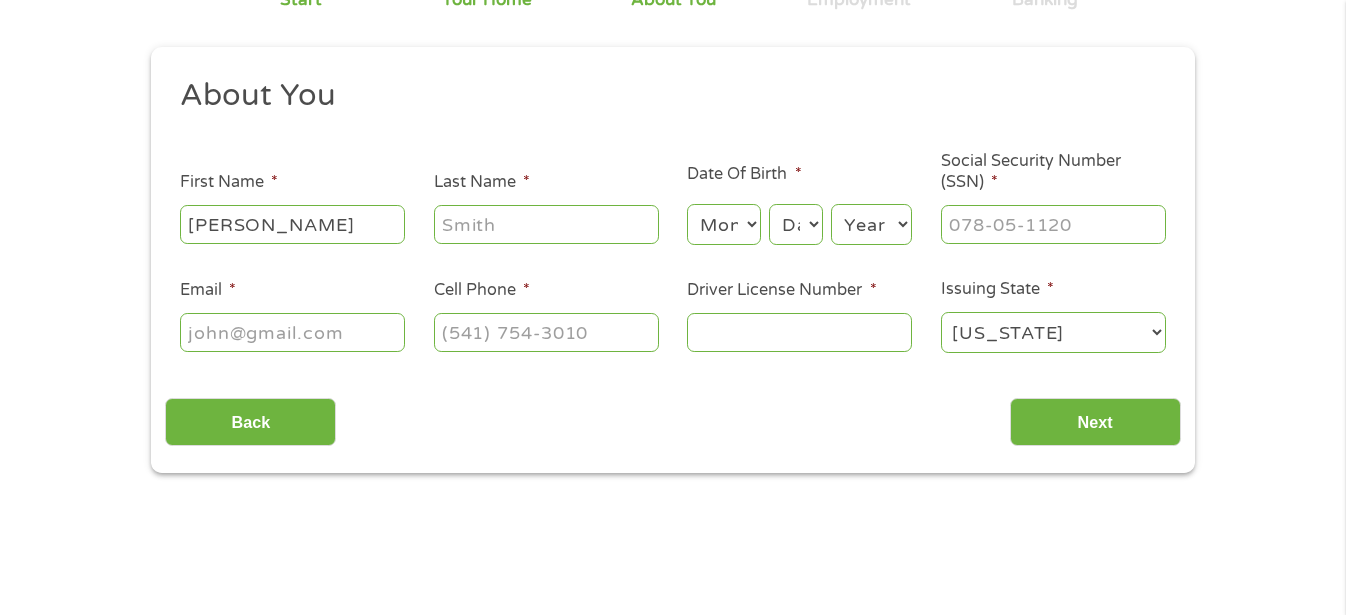 type on "[PERSON_NAME]" 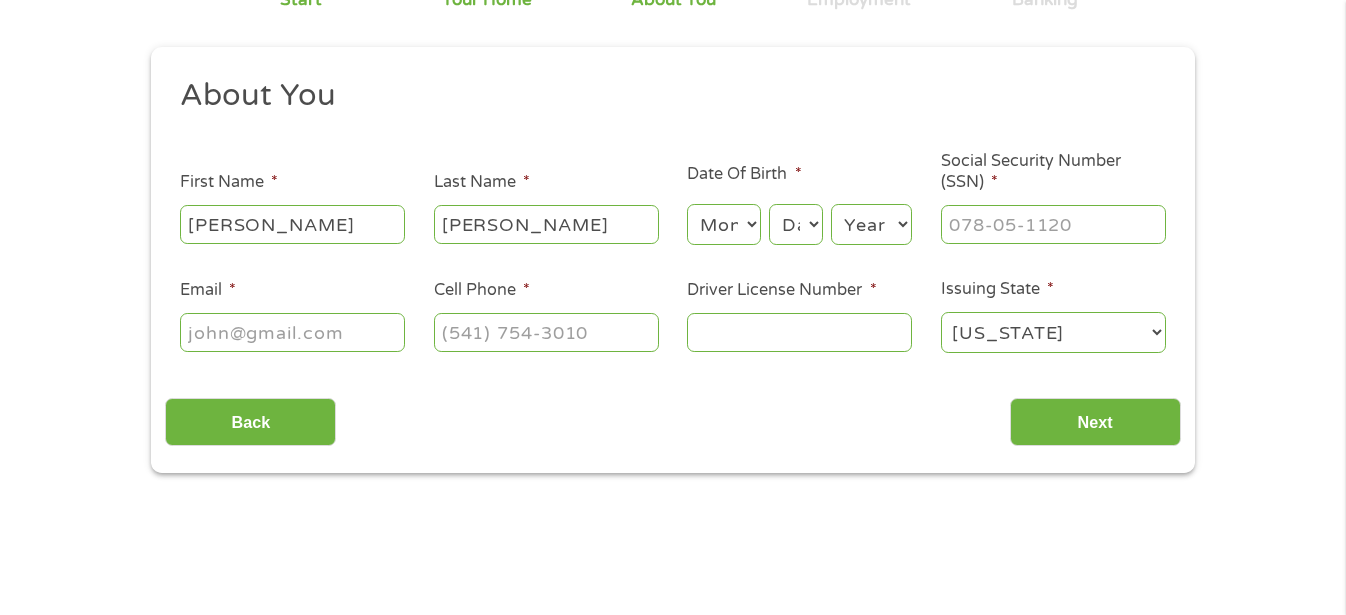 type on "[EMAIL_ADDRESS][PERSON_NAME][DOMAIN_NAME]" 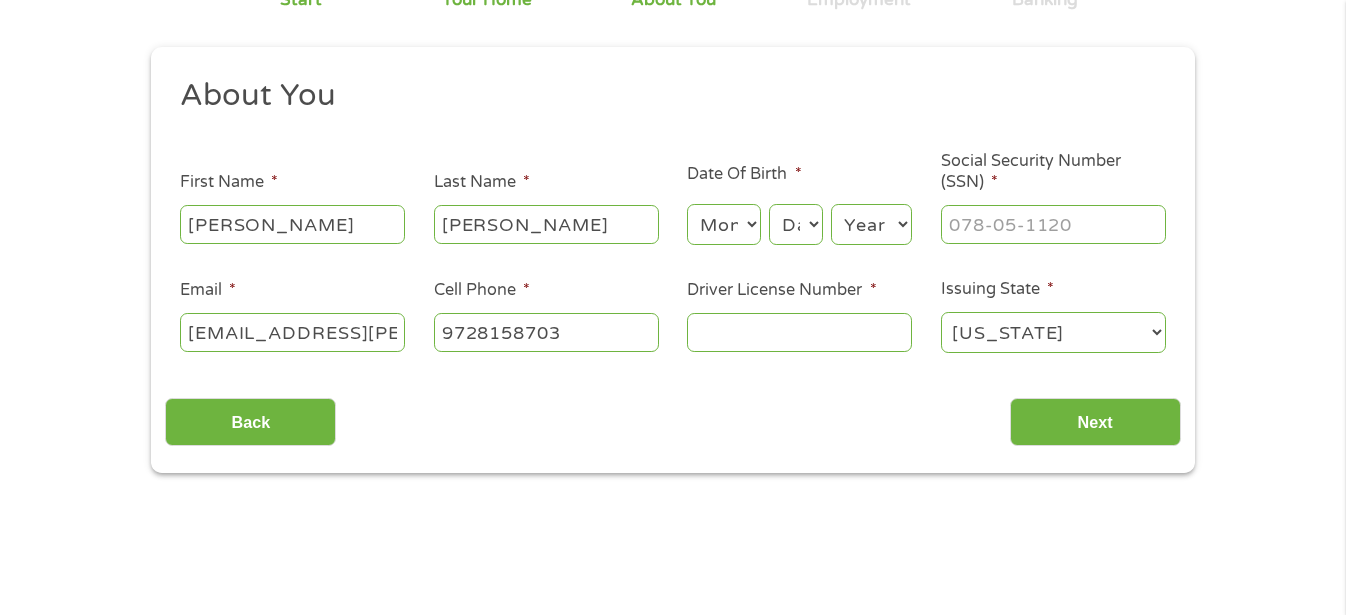 type on "[PHONE_NUMBER]" 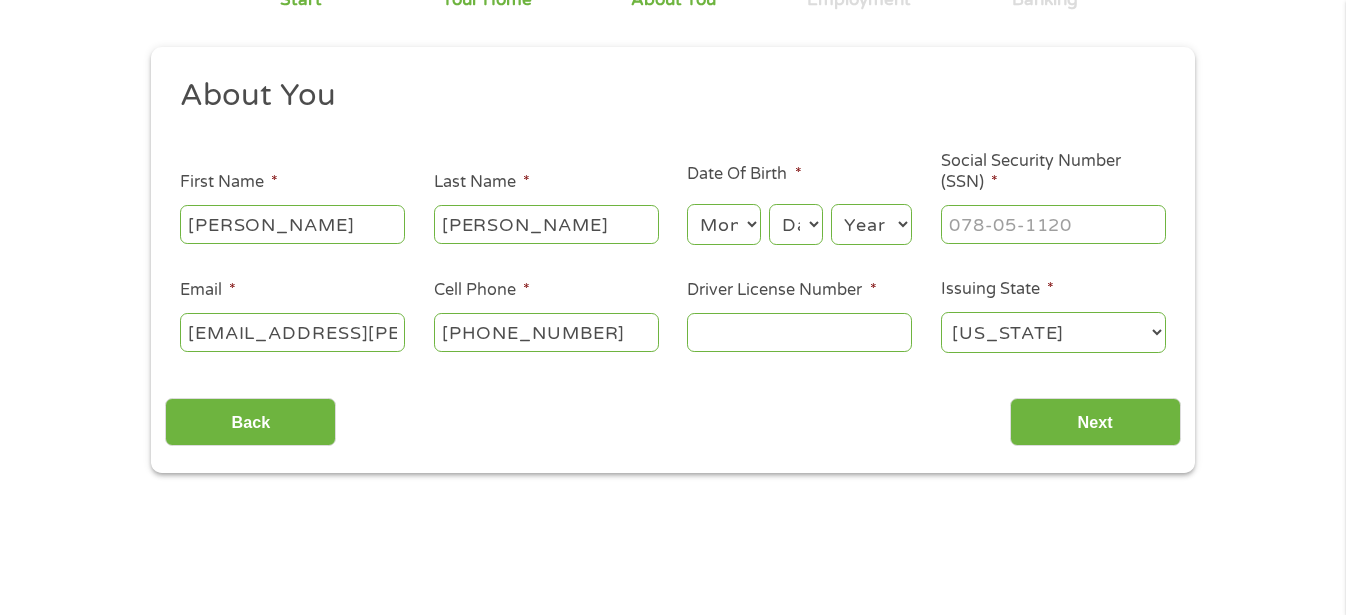 click on "Driver License Number *" at bounding box center [799, 332] 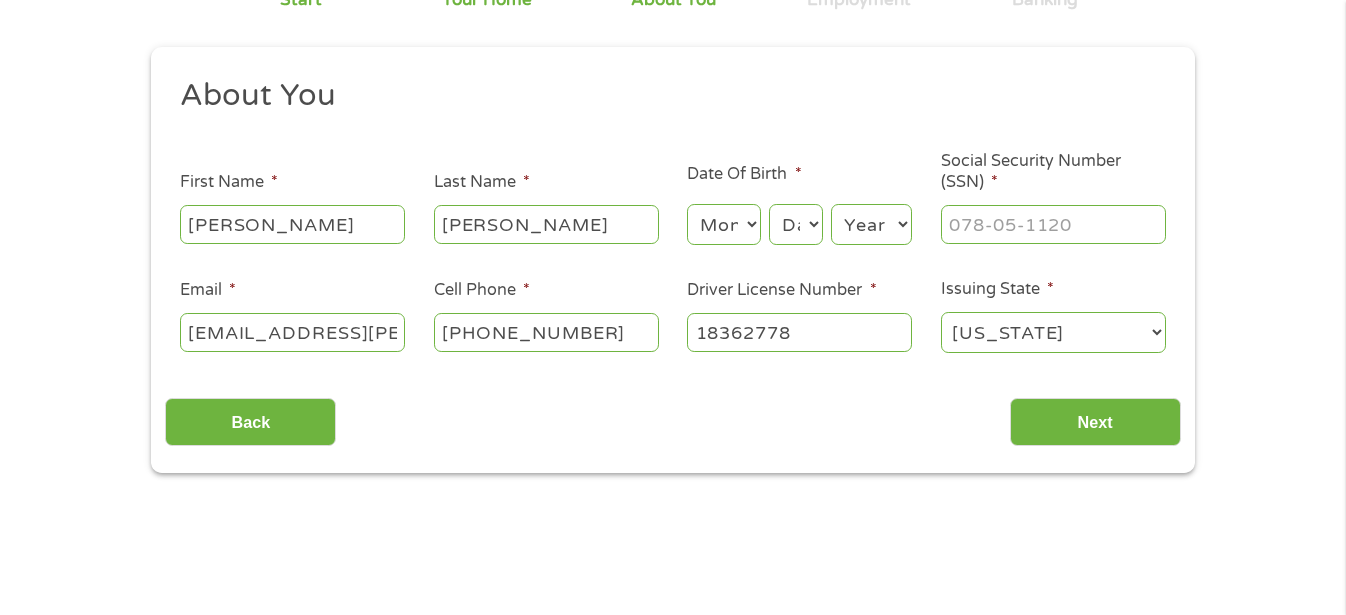 type on "18362778" 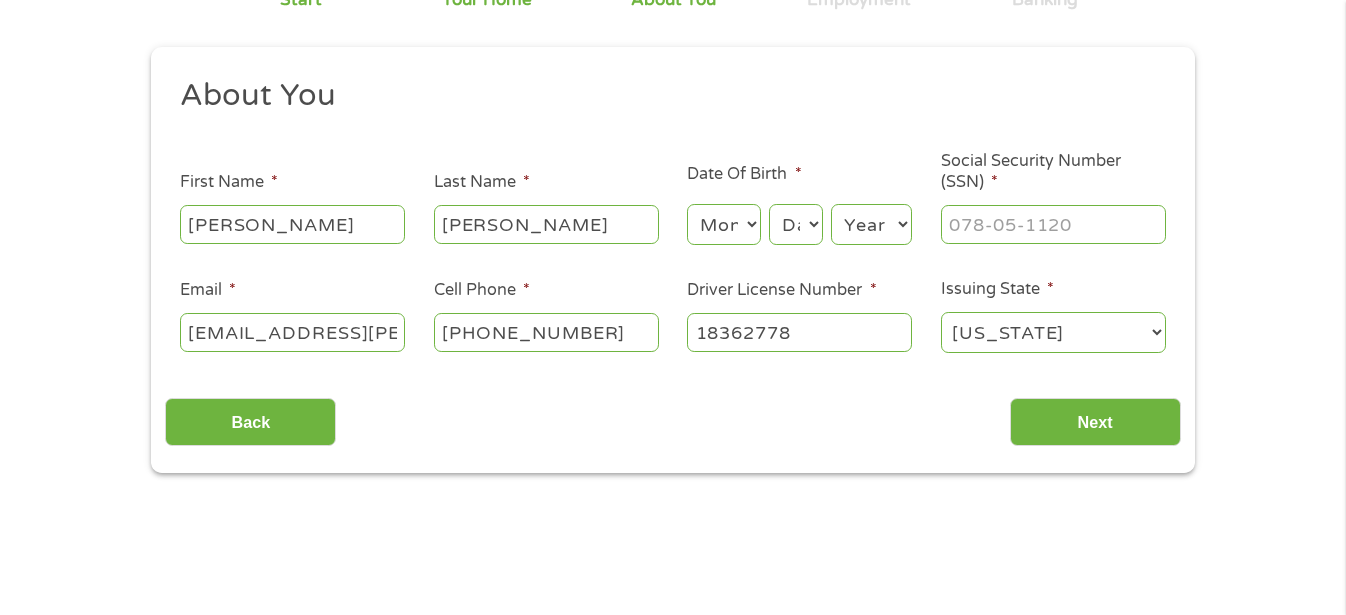 click on "Month 1 2 3 4 5 6 7 8 9 10 11 12" at bounding box center (723, 224) 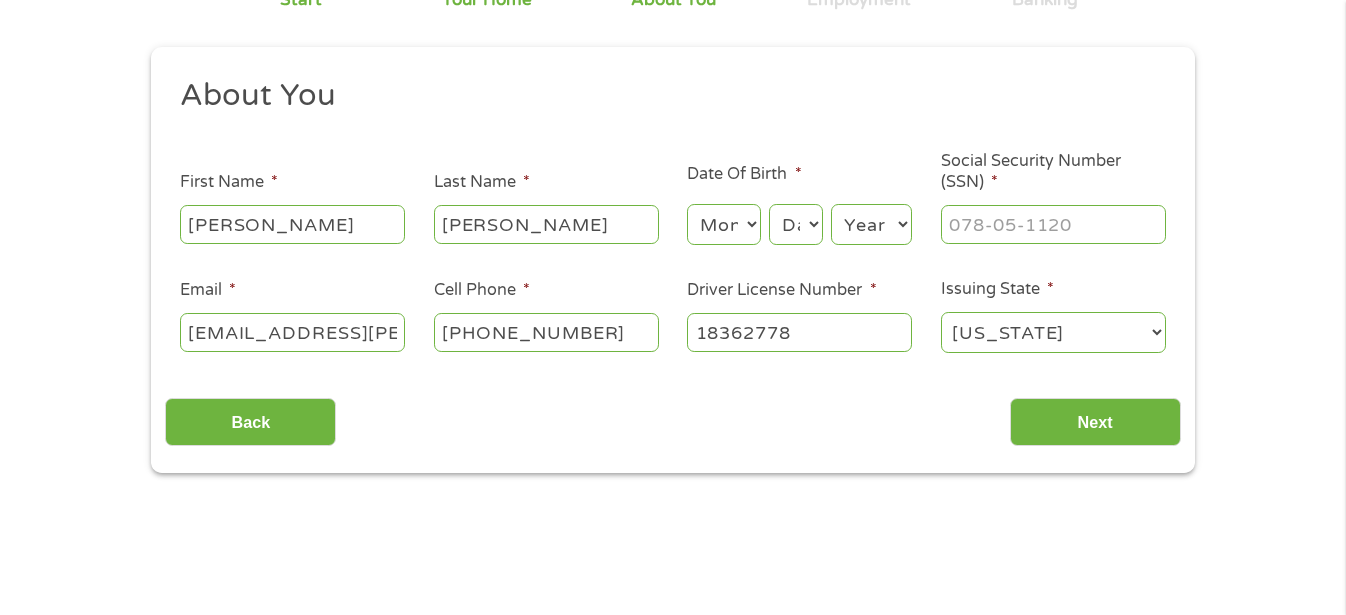 select on "11" 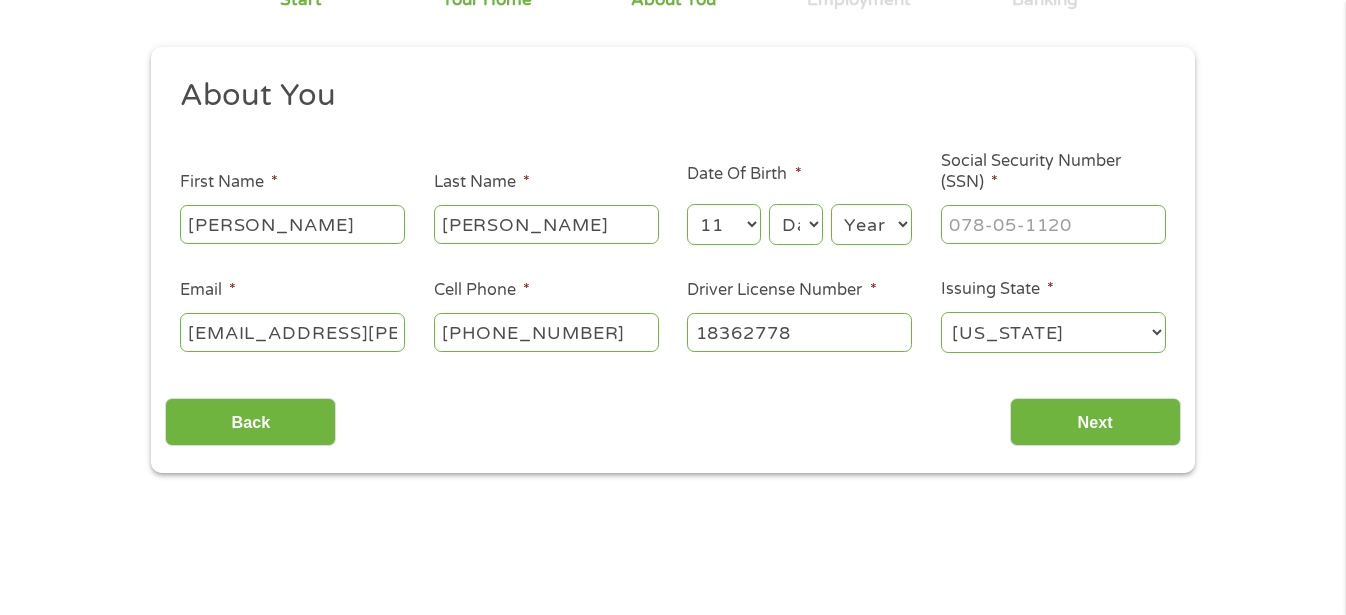 click on "Month 1 2 3 4 5 6 7 8 9 10 11 12" at bounding box center (723, 224) 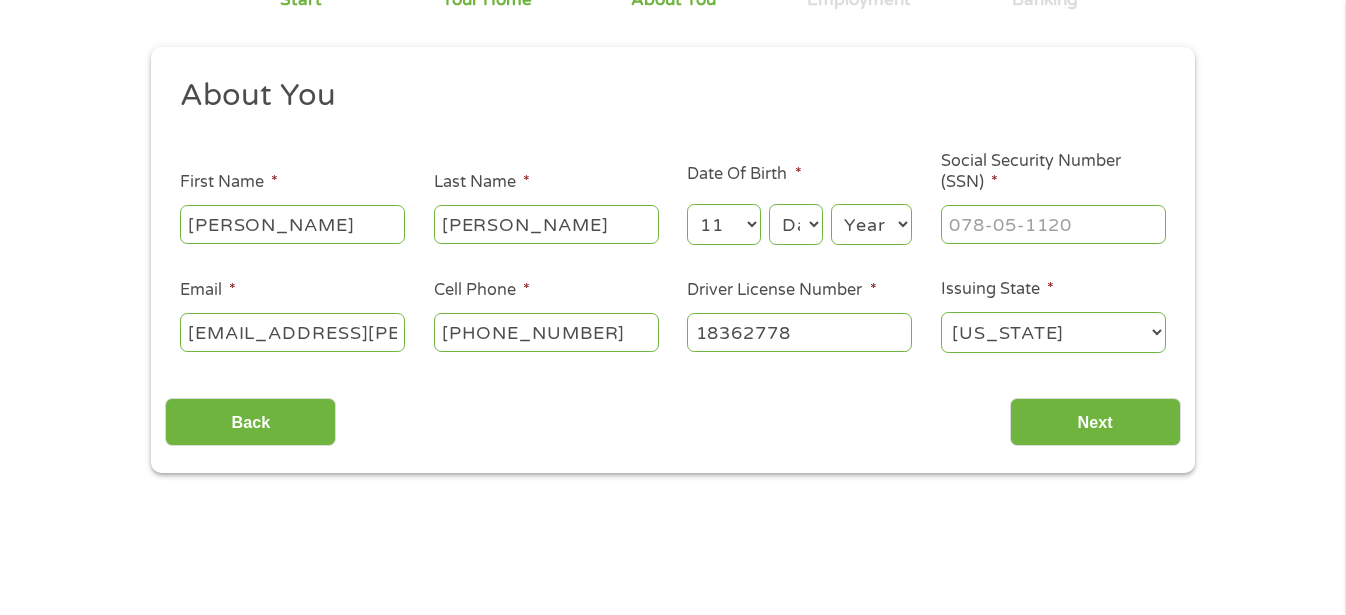 click on "Day 1 2 3 4 5 6 7 8 9 10 11 12 13 14 15 16 17 18 19 20 21 22 23 24 25 26 27 28 29 30 31" at bounding box center (796, 224) 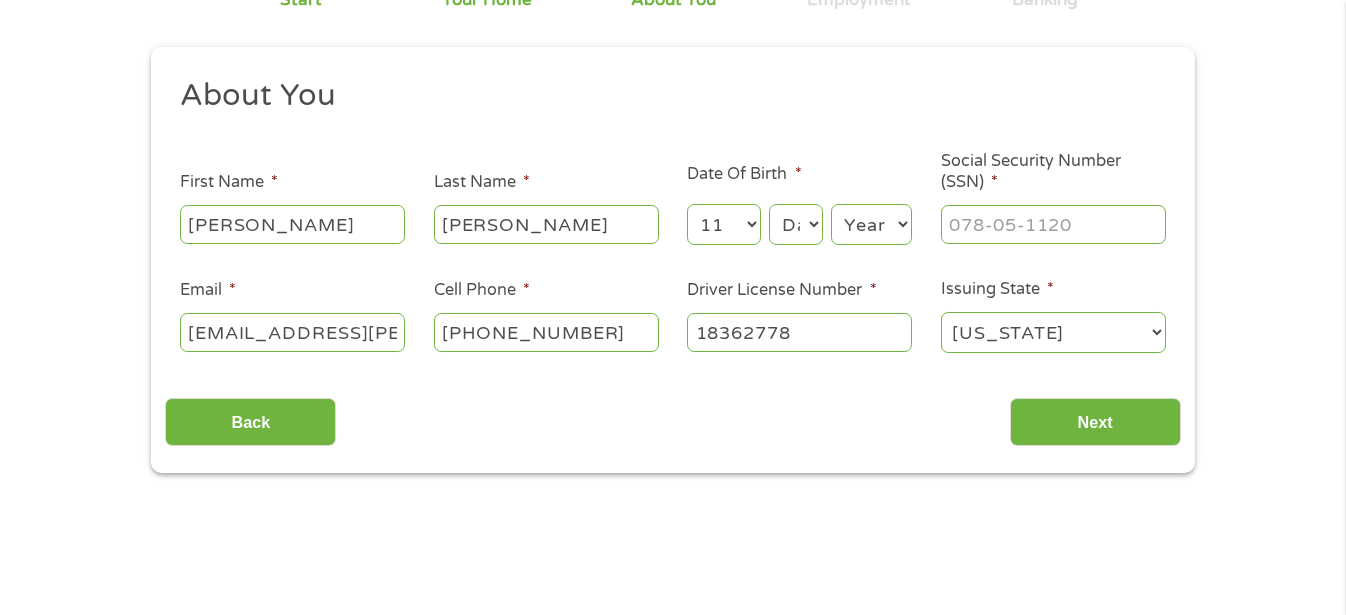 select on "29" 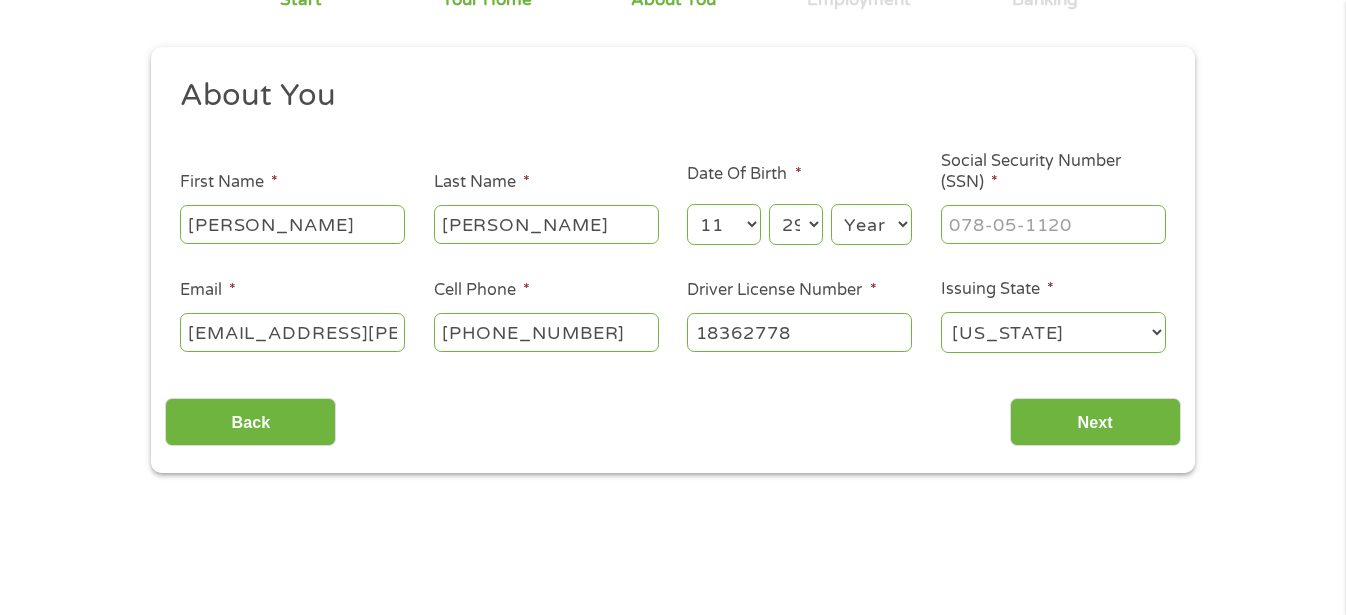 click on "Year [DATE] 2006 2005 2004 2003 2002 2001 2000 1999 1998 1997 1996 1995 1994 1993 1992 1991 1990 1989 1988 1987 1986 1985 1984 1983 1982 1981 1980 1979 1978 1977 1976 1975 1974 1973 1972 1971 1970 1969 1968 1967 1966 1965 1964 1963 1962 1961 1960 1959 1958 1957 1956 1955 1954 1953 1952 1951 1950 1949 1948 1947 1946 1945 1944 1943 1942 1941 1940 1939 1938 1937 1936 1935 1934 1933 1932 1931 1930 1929 1928 1927 1926 1925 1924 1923 1922 1921 1920" at bounding box center [871, 224] 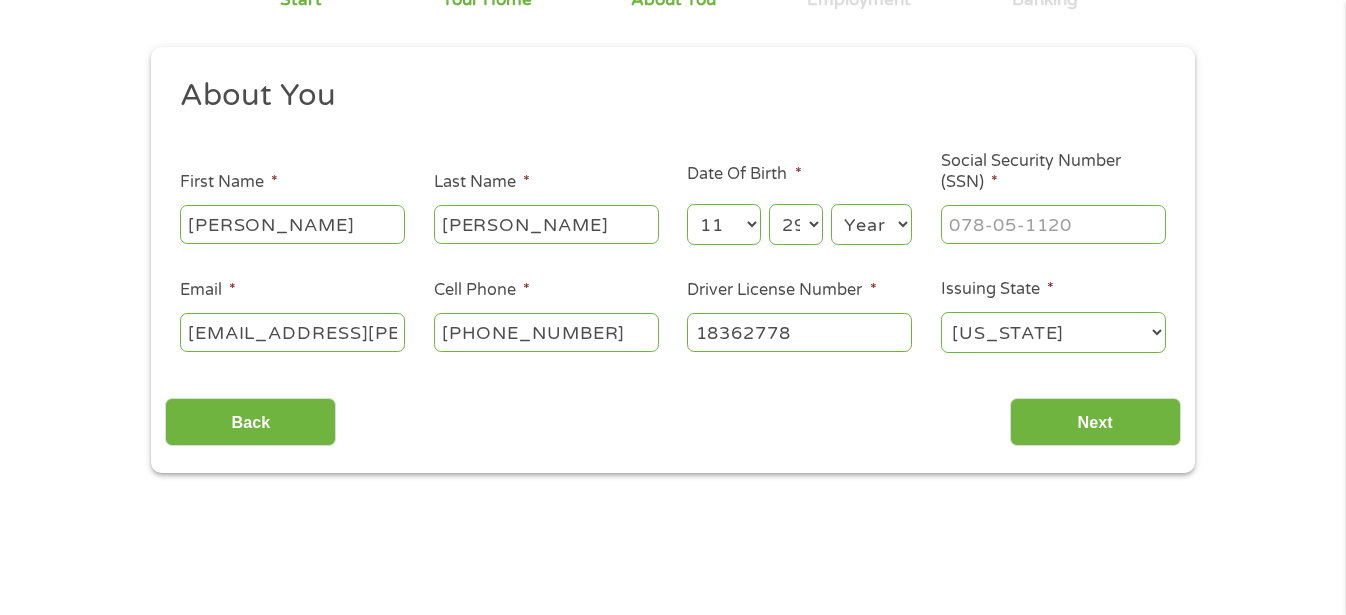 select on "1978" 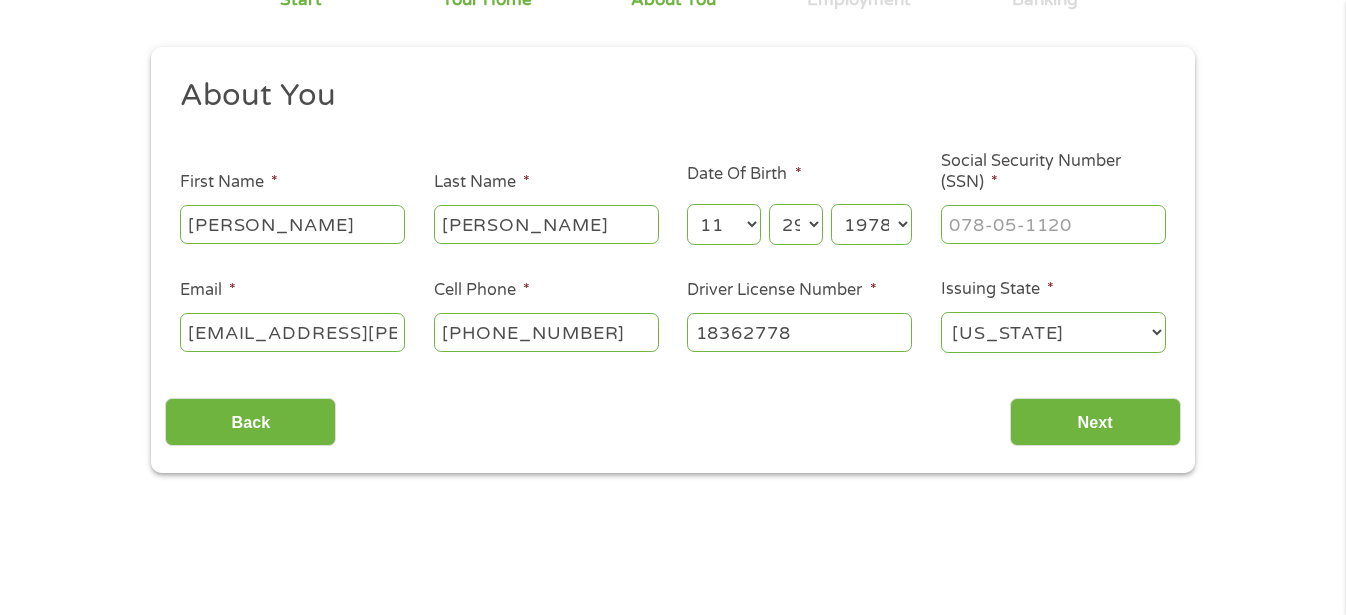 click on "Social Security Number (SSN) *" at bounding box center [1053, 224] 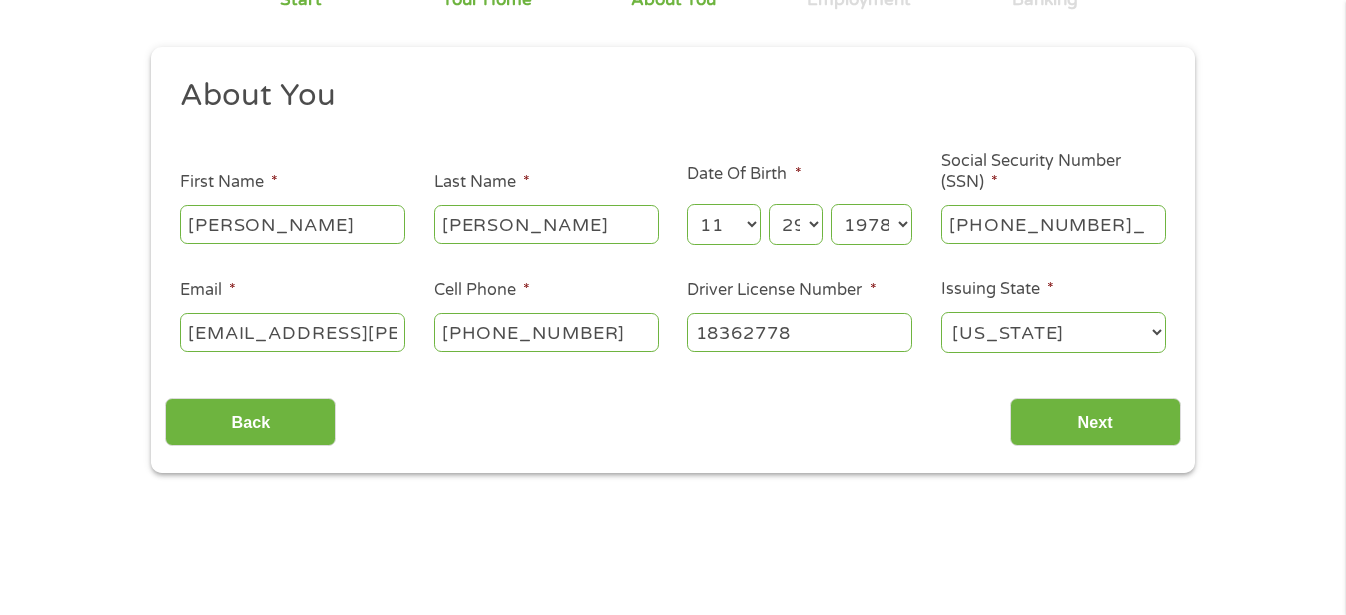type on "465-95-3563" 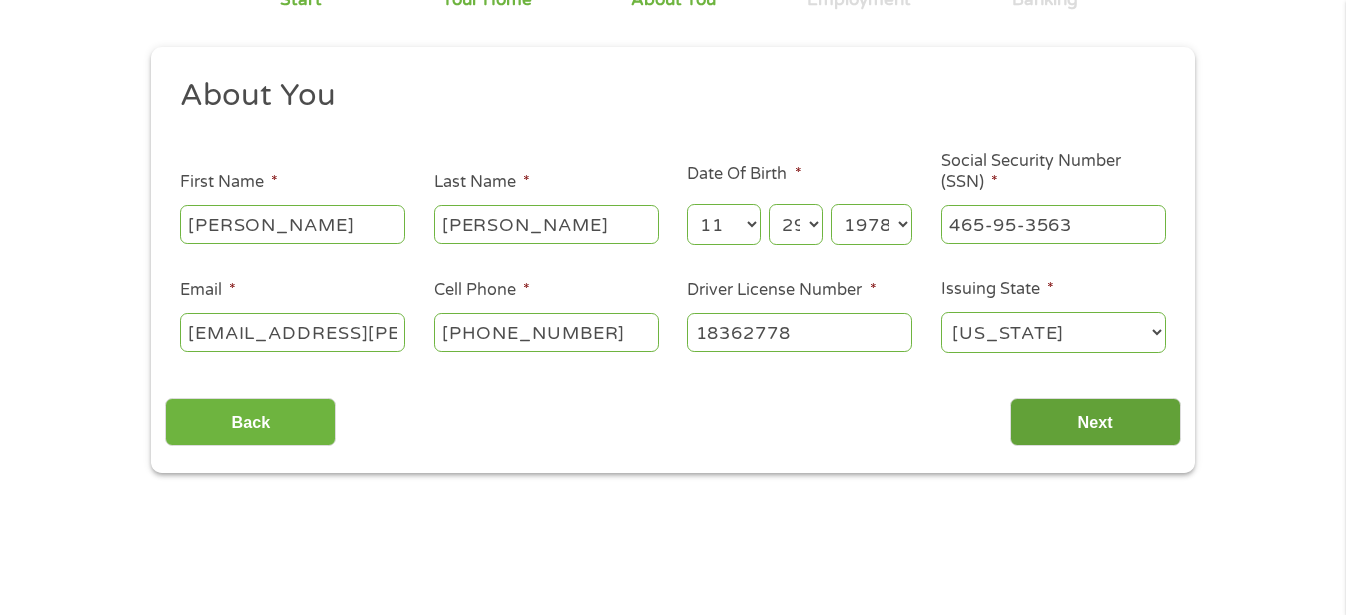 click on "Next" at bounding box center [1095, 422] 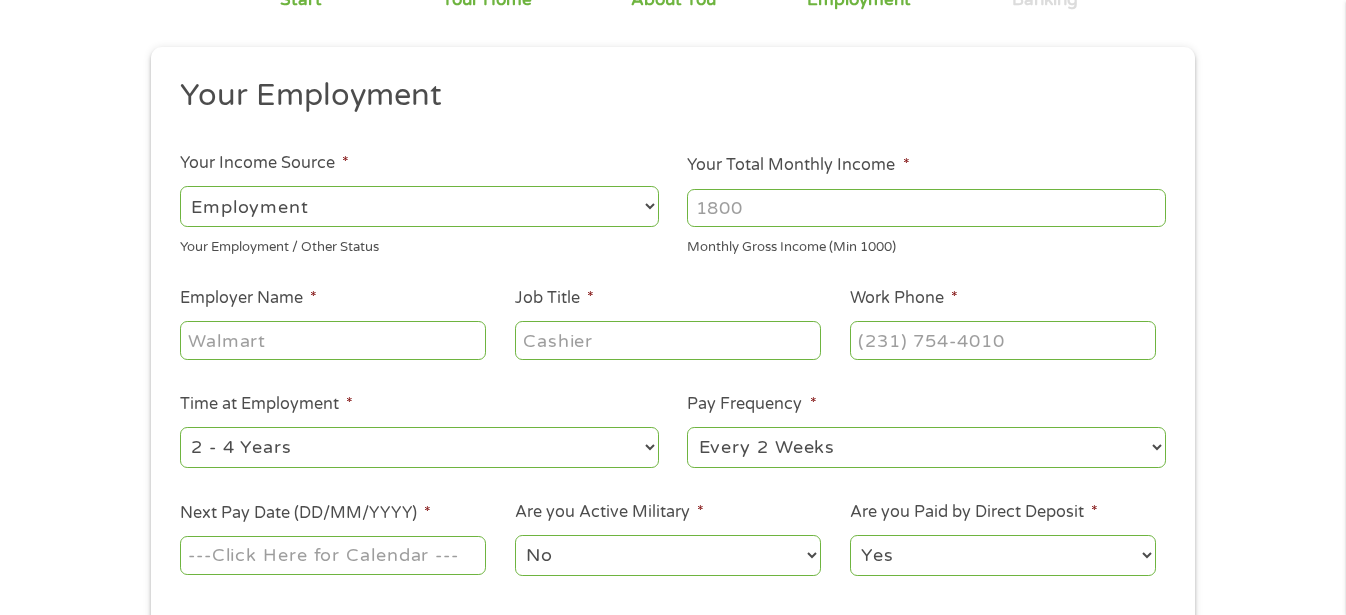 scroll, scrollTop: 0, scrollLeft: 0, axis: both 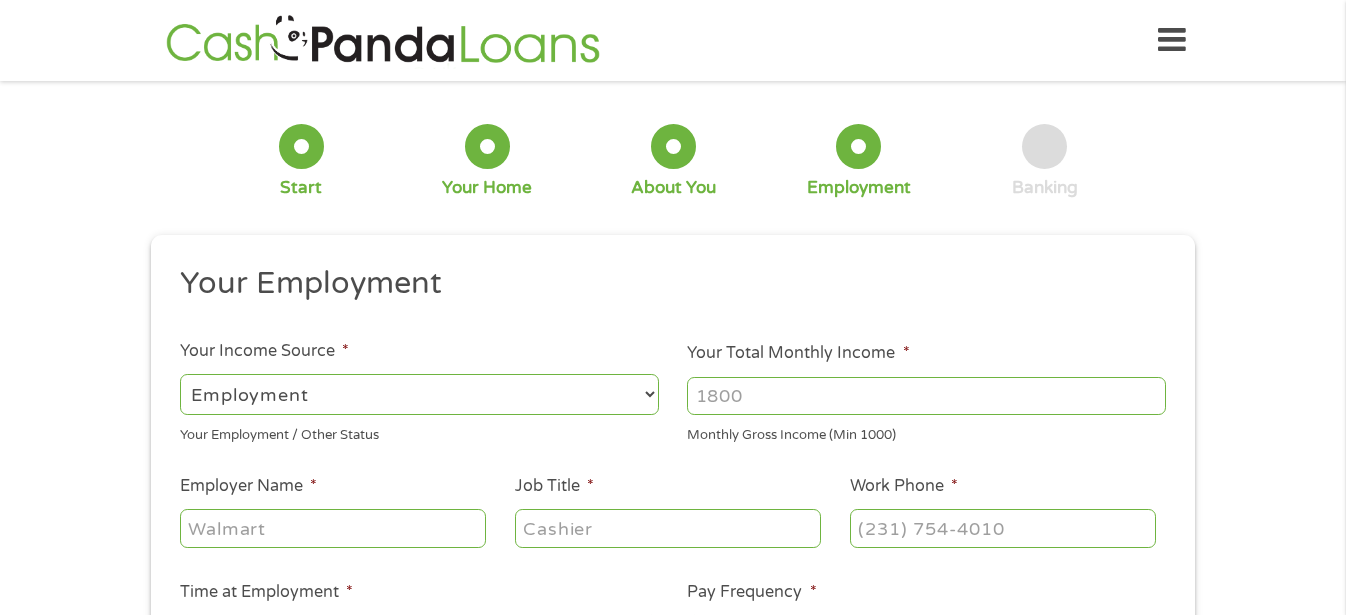 click on "Your Total Monthly Income *" at bounding box center (926, 396) 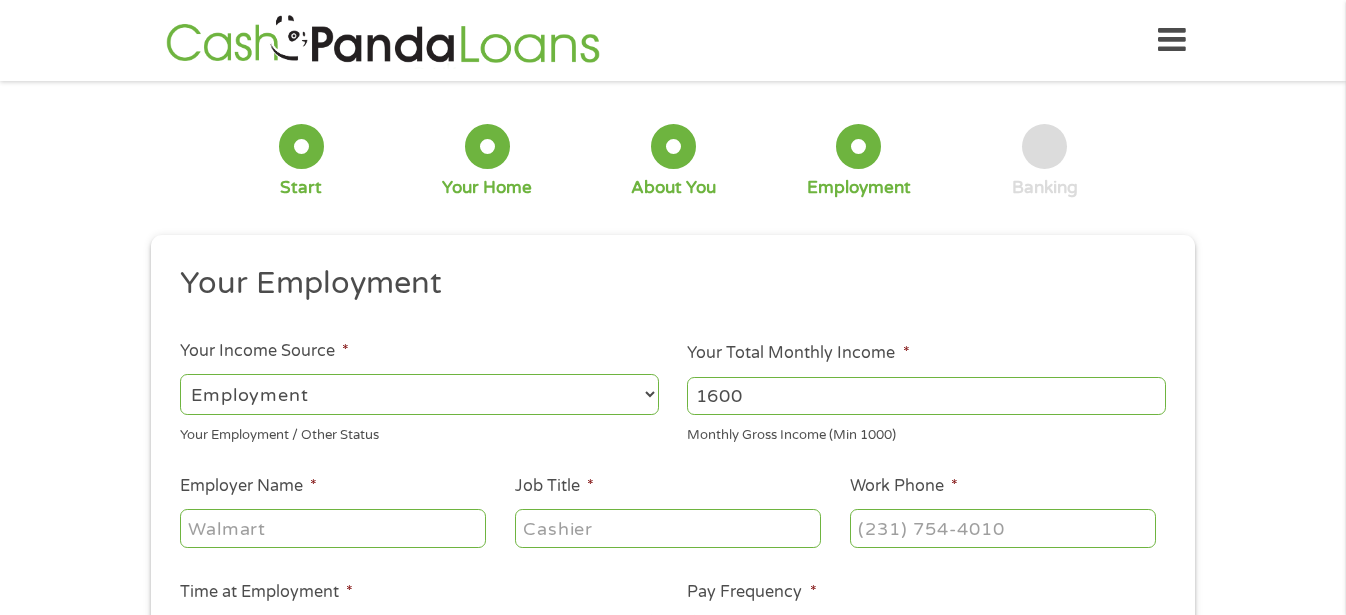 type on "1600" 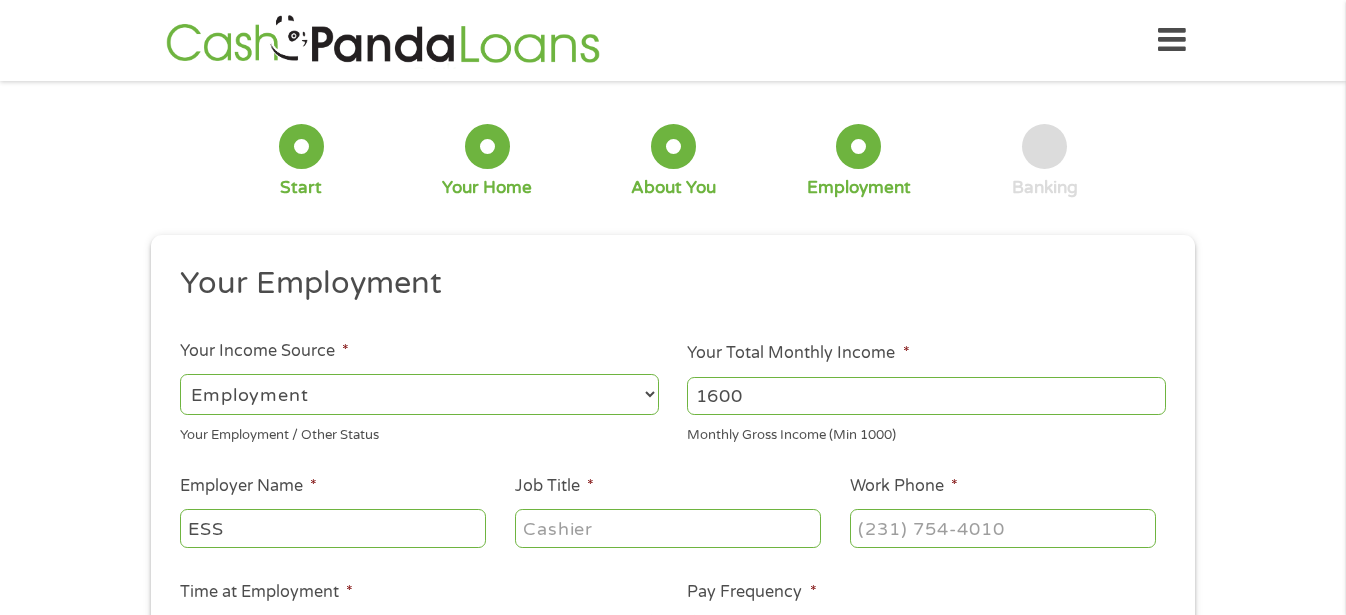type on "ESS" 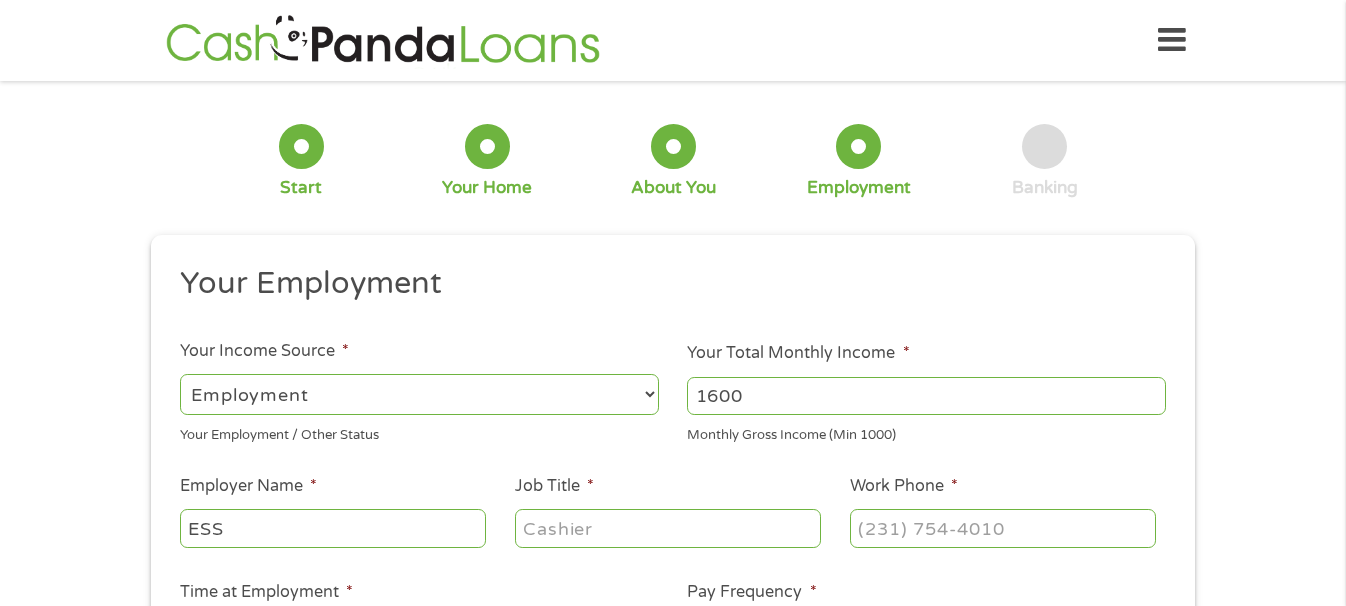 click on "Job Title *" at bounding box center (668, 528) 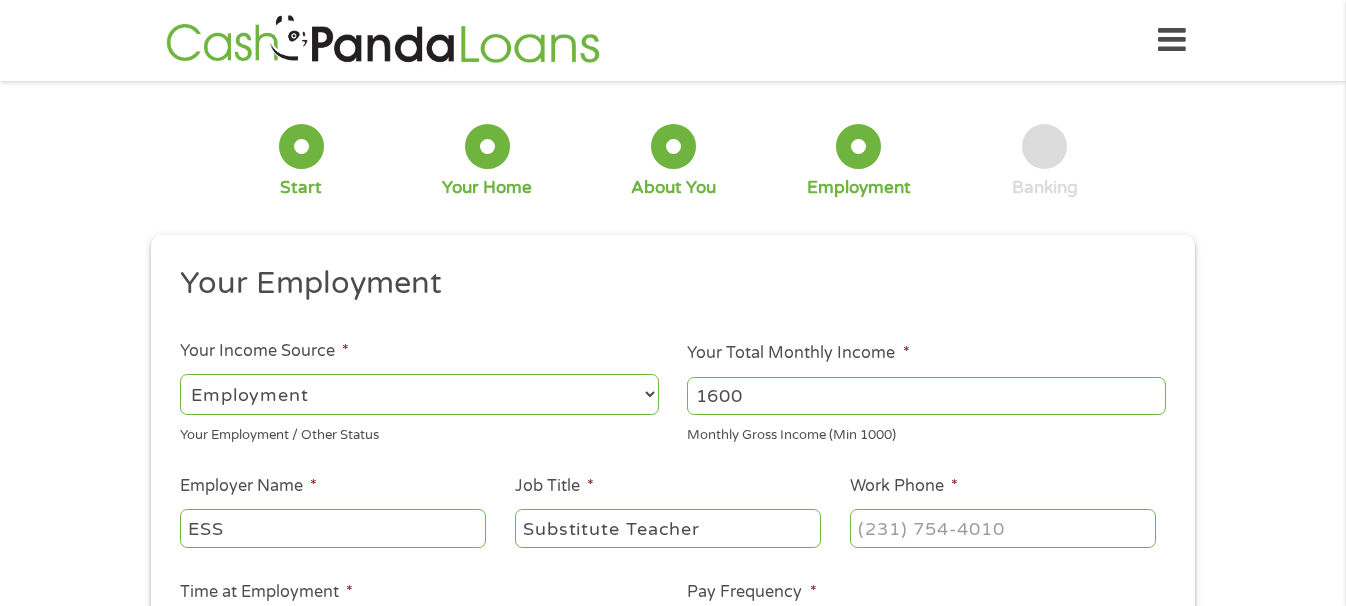 type on "Substitute Teacher" 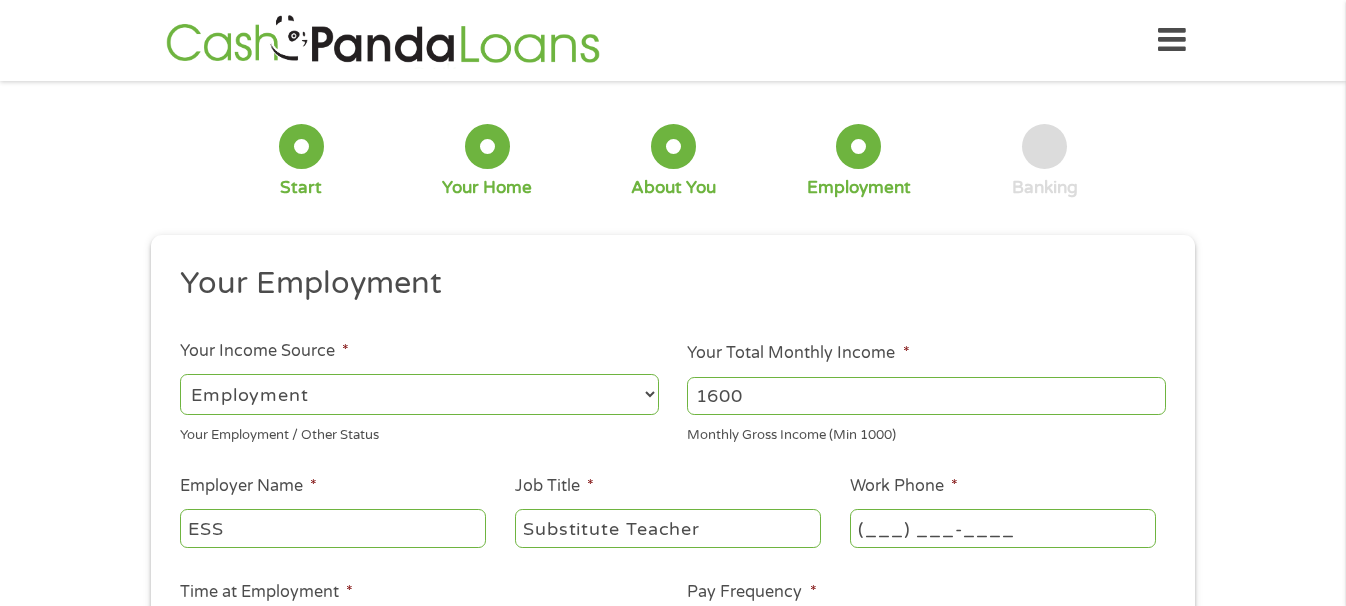 click on "(___) ___-____" at bounding box center [1003, 528] 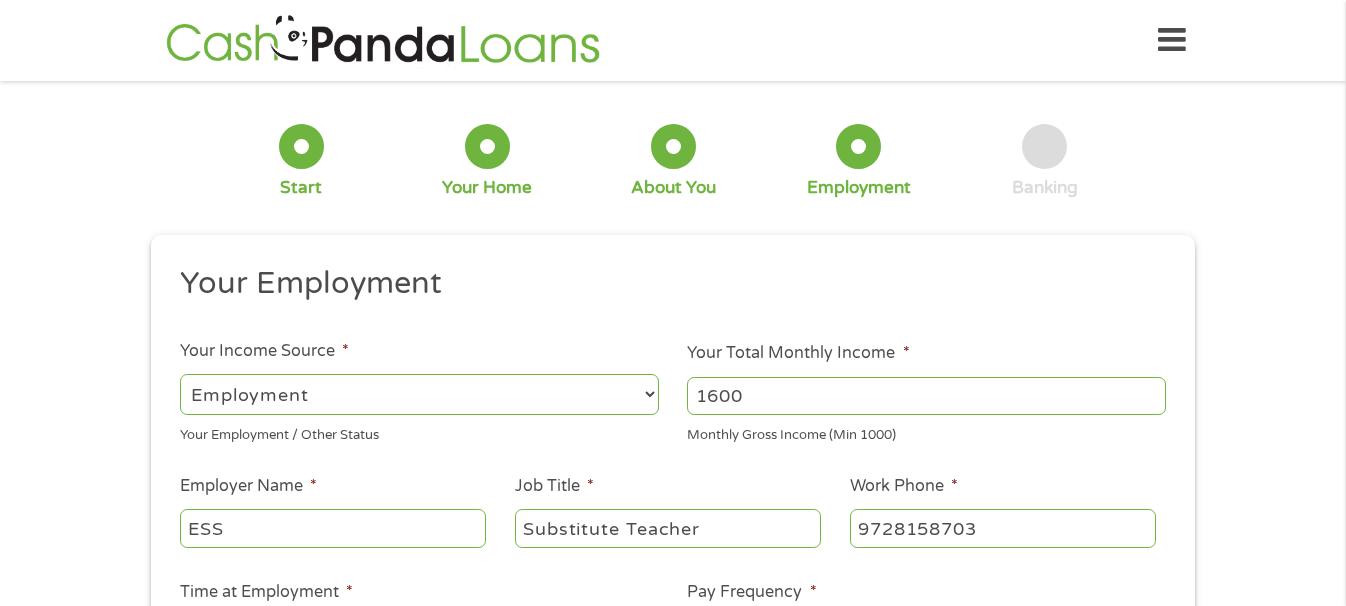 type on "[PHONE_NUMBER]" 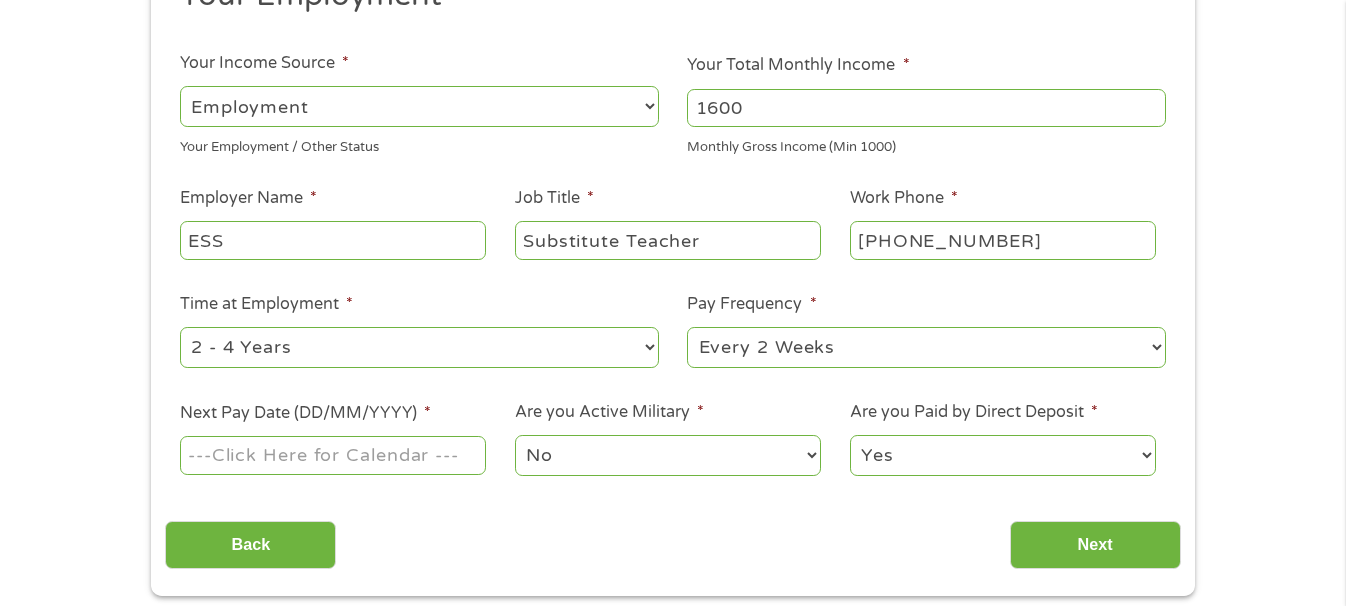 scroll, scrollTop: 341, scrollLeft: 0, axis: vertical 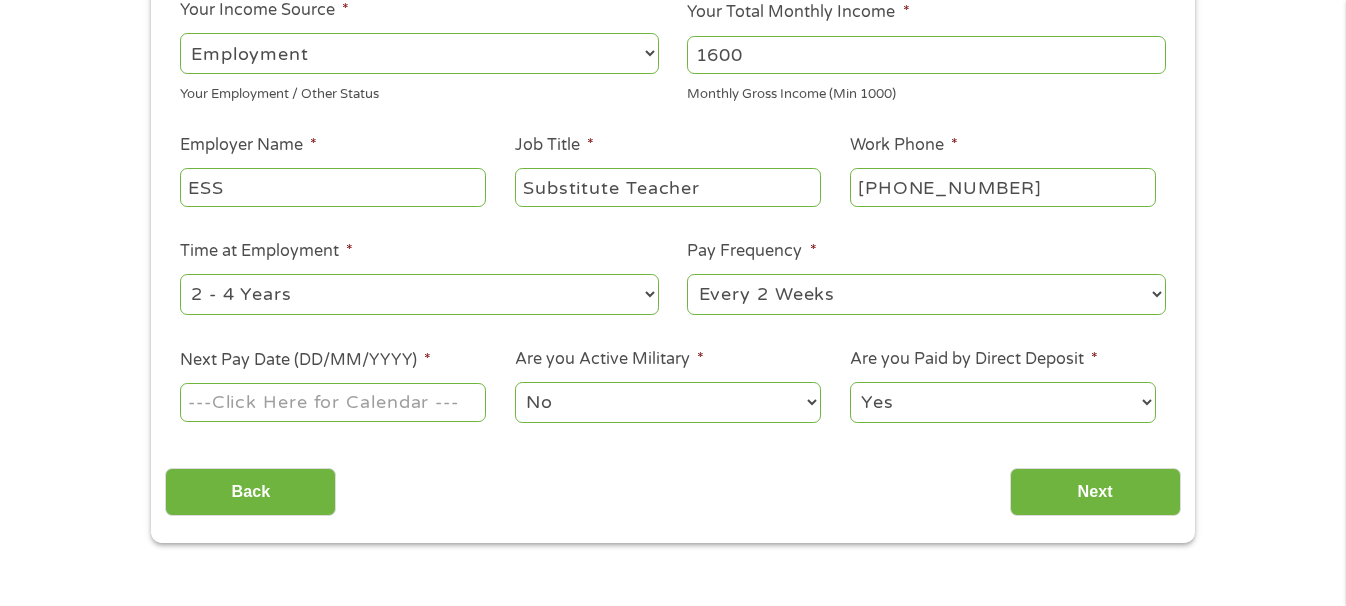 click on "Next Pay Date (DD/MM/YYYY) *" at bounding box center [333, 402] 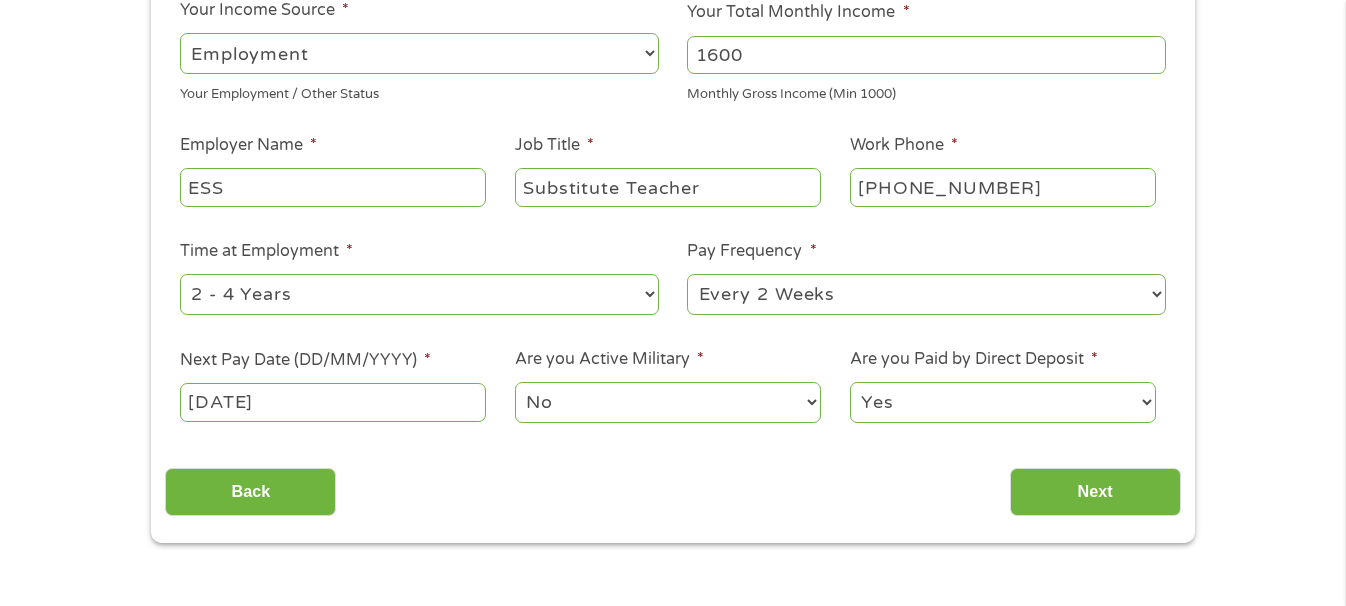 click on "[DATE]" at bounding box center [333, 402] 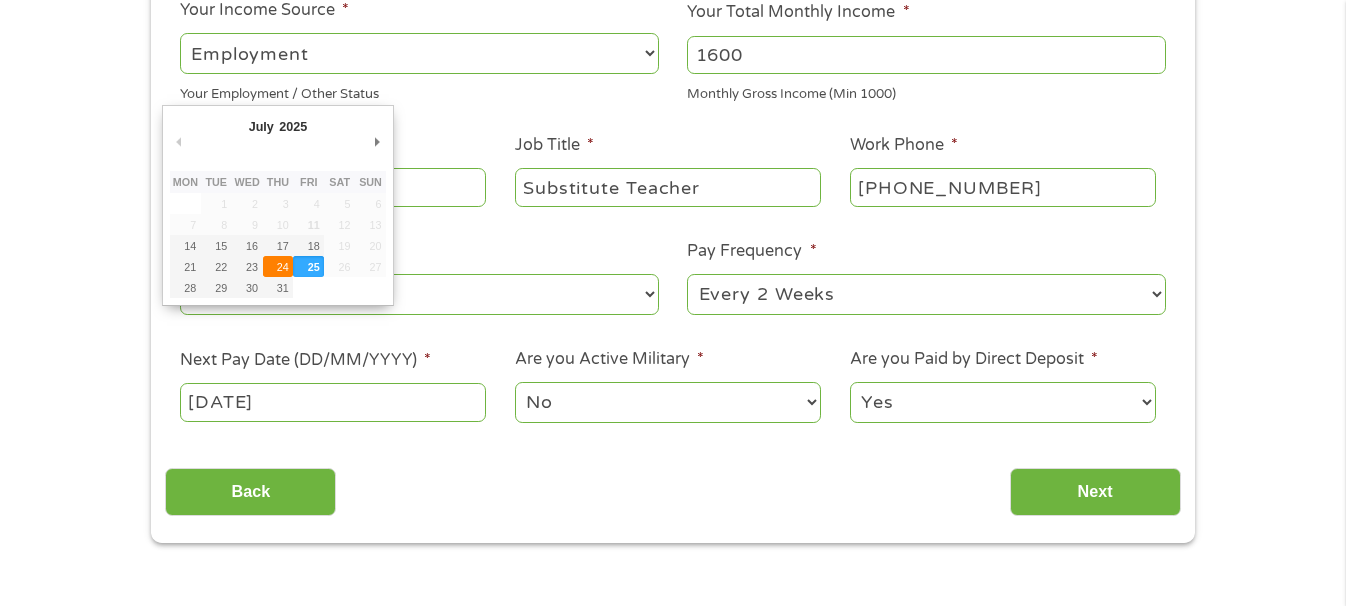type on "[DATE]" 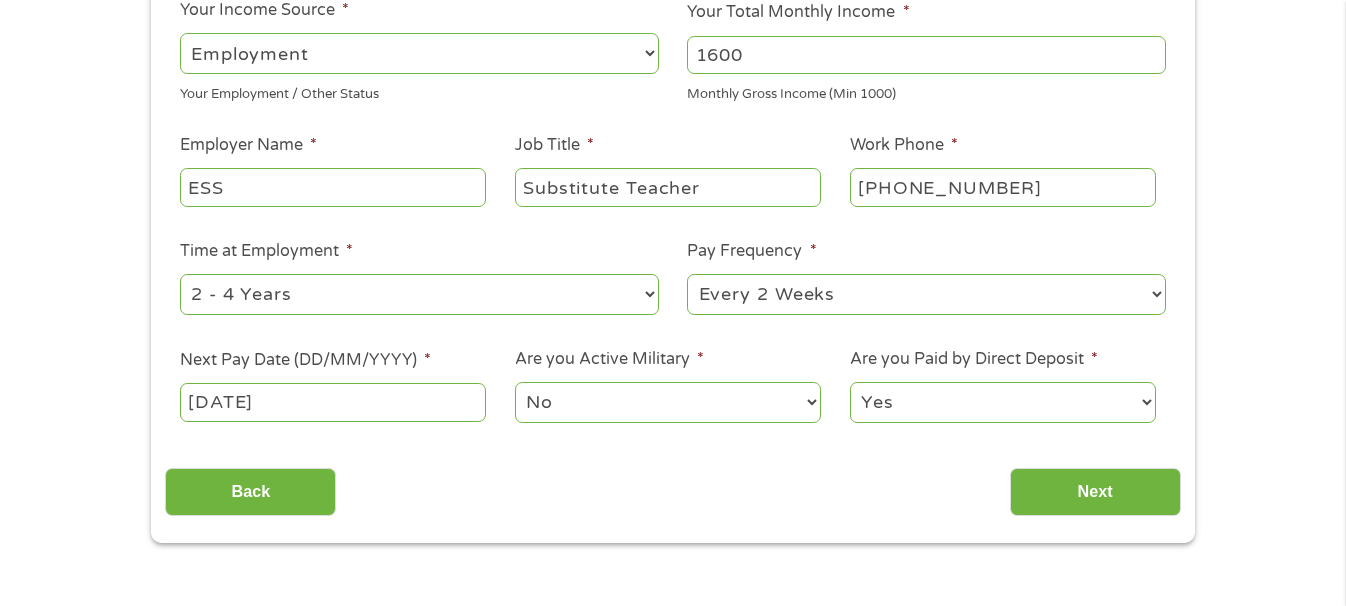 click on "No Yes" at bounding box center (668, 402) 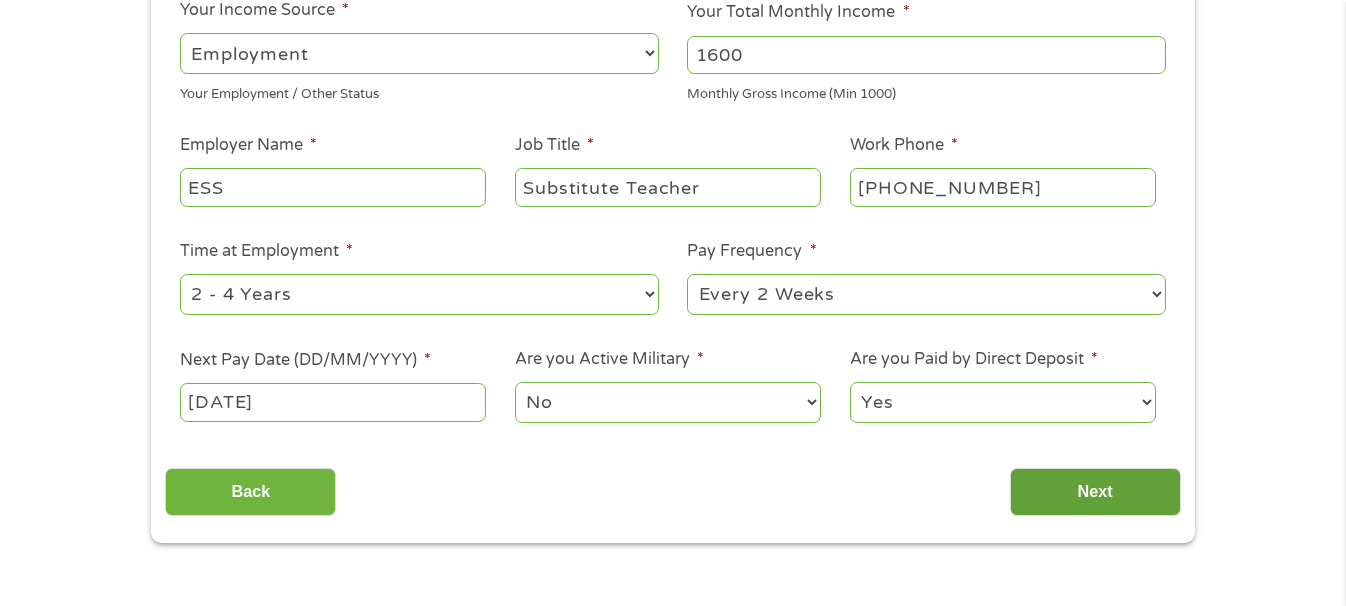 click on "Next" at bounding box center [1095, 492] 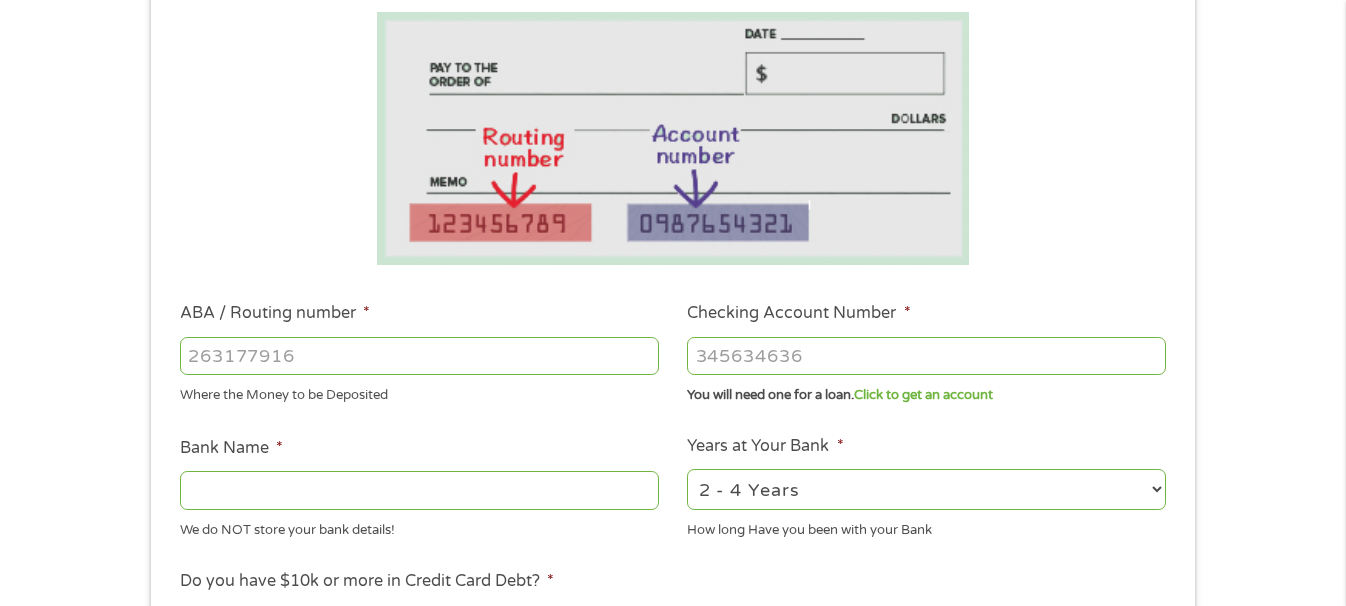 scroll, scrollTop: 0, scrollLeft: 0, axis: both 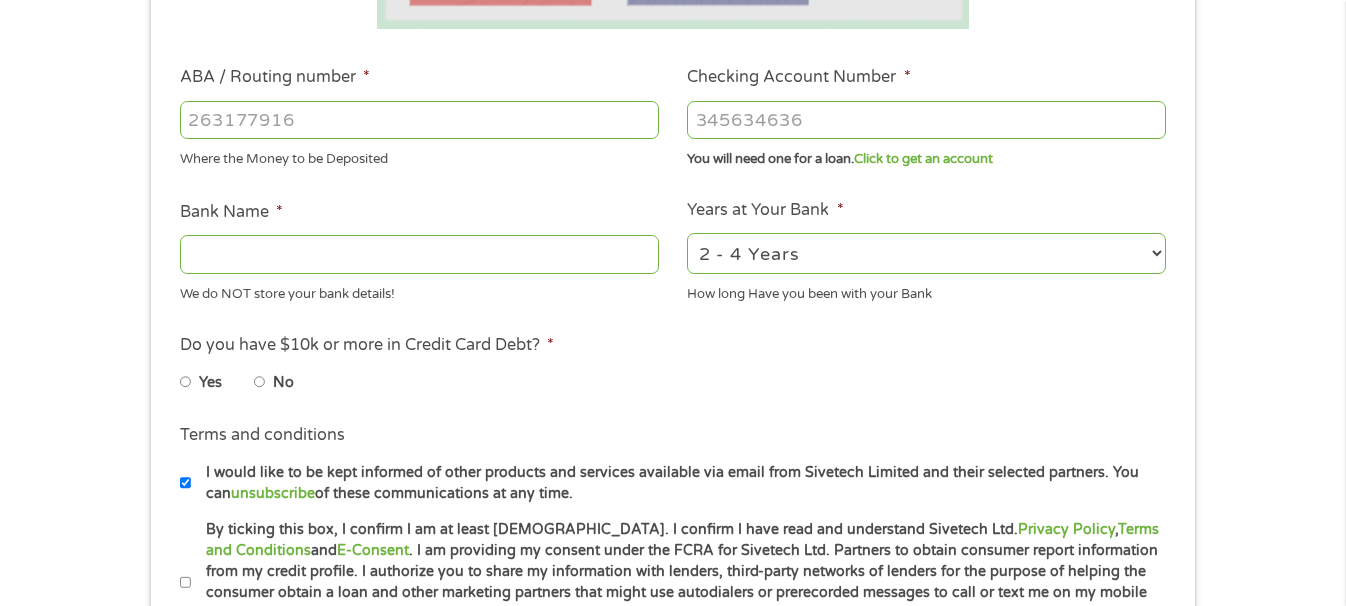 click on "ABA / Routing number *" at bounding box center [419, 120] 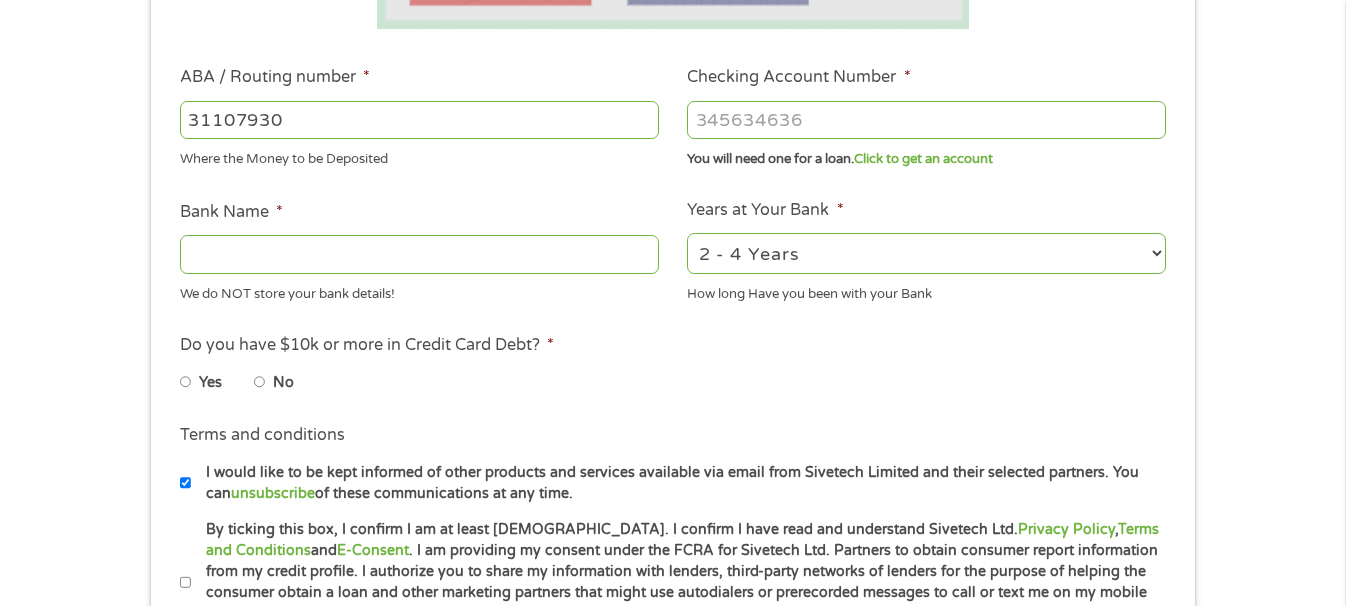 type on "311079306" 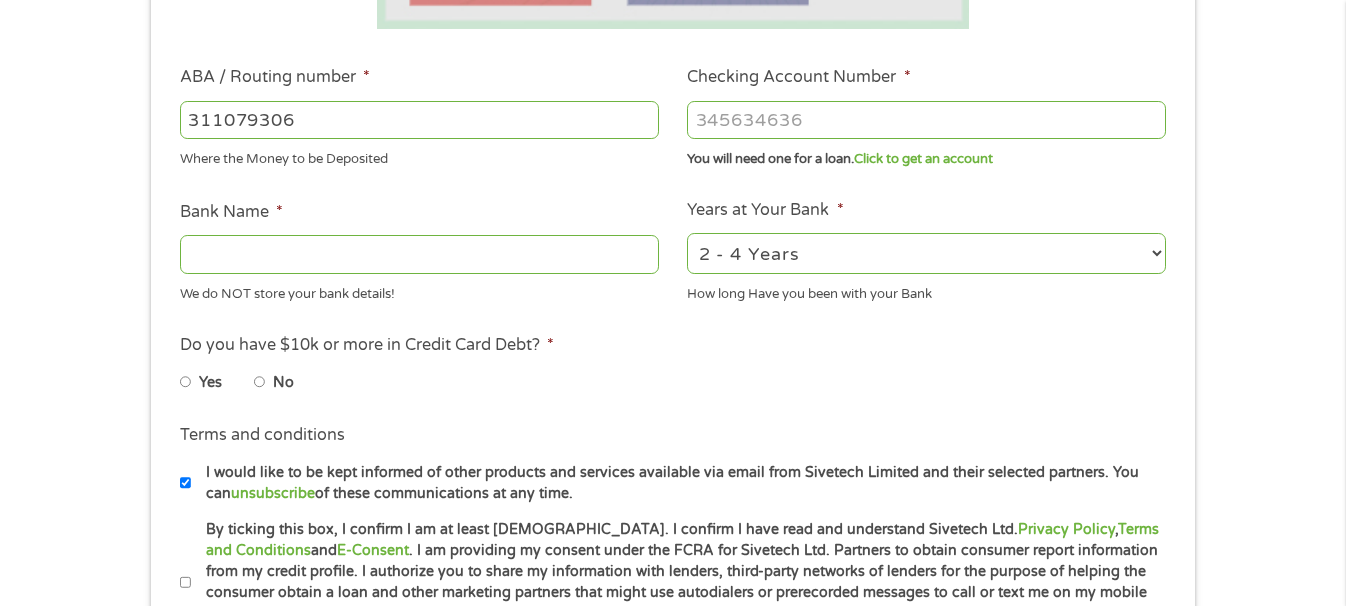 type on "CREDIT UNION OF [US_STATE]" 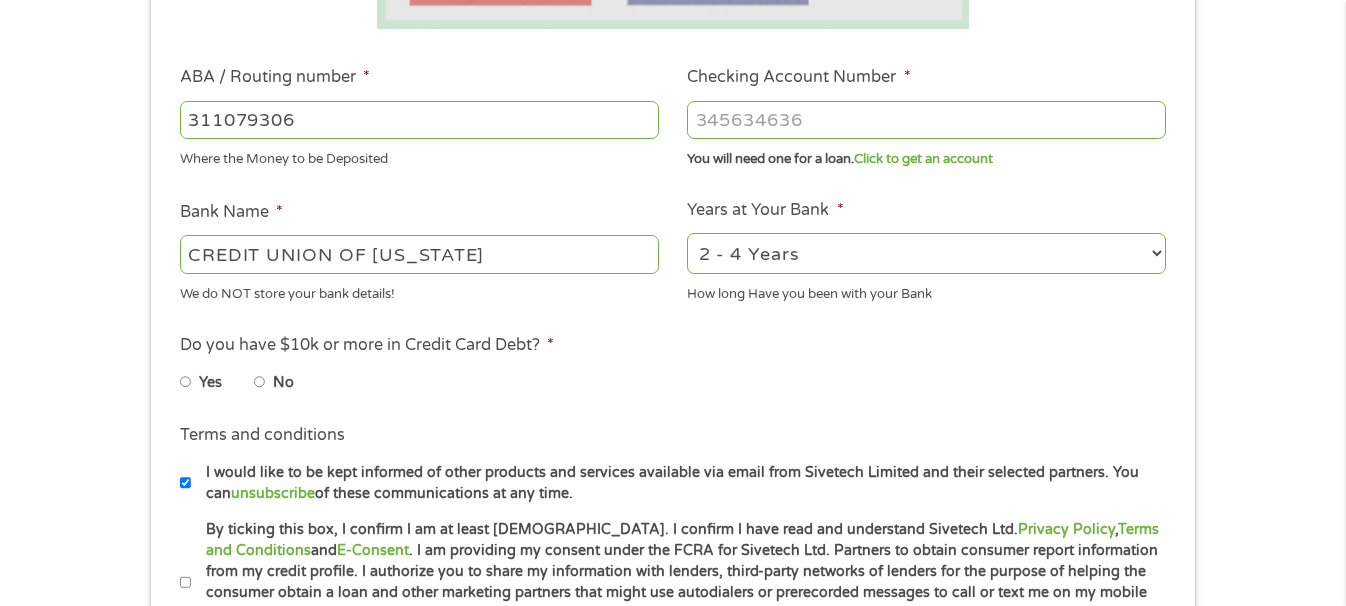 type on "311079306" 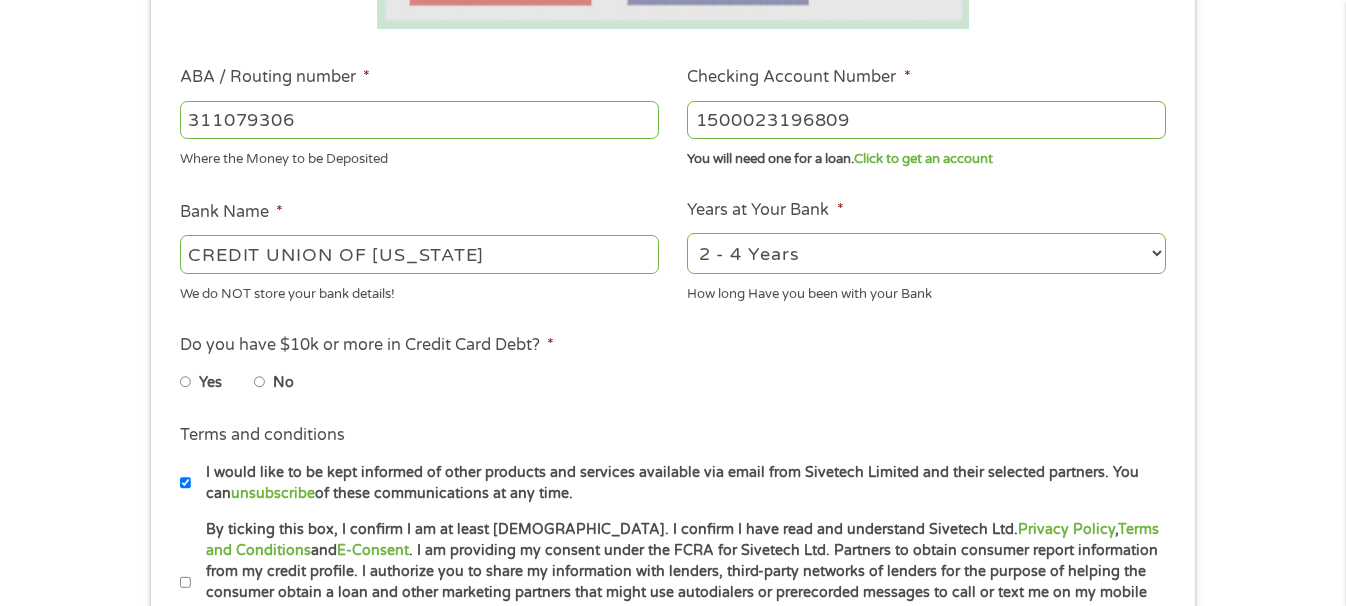 type on "1500023196809" 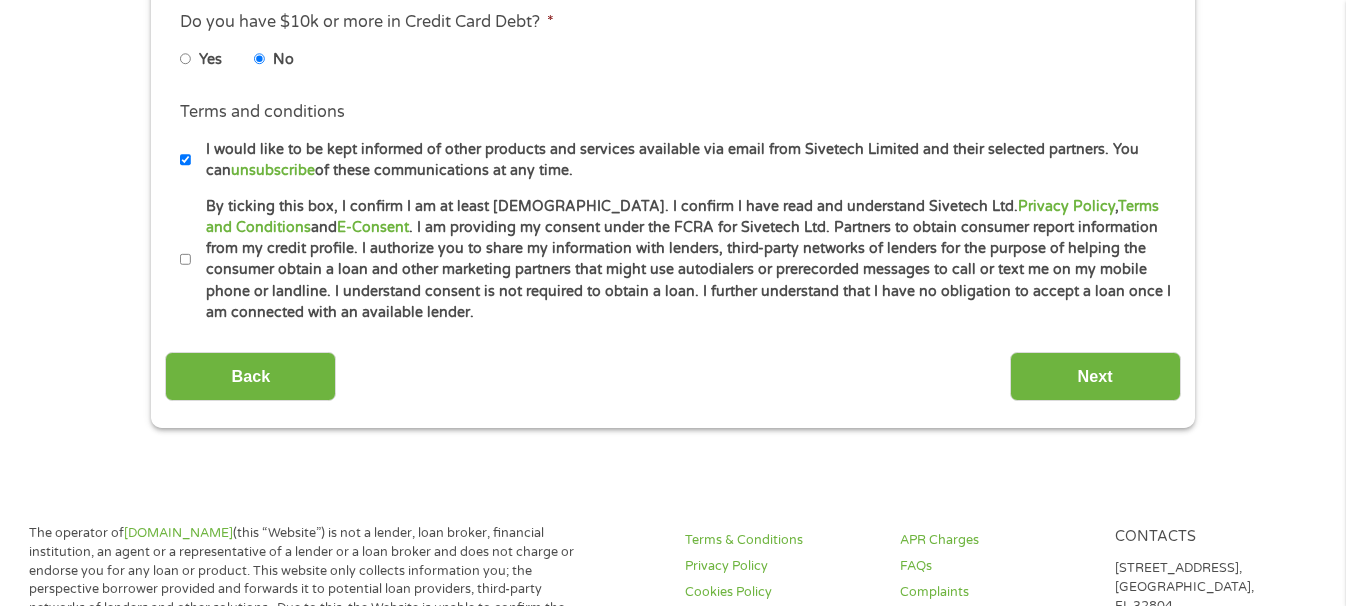 scroll, scrollTop: 931, scrollLeft: 0, axis: vertical 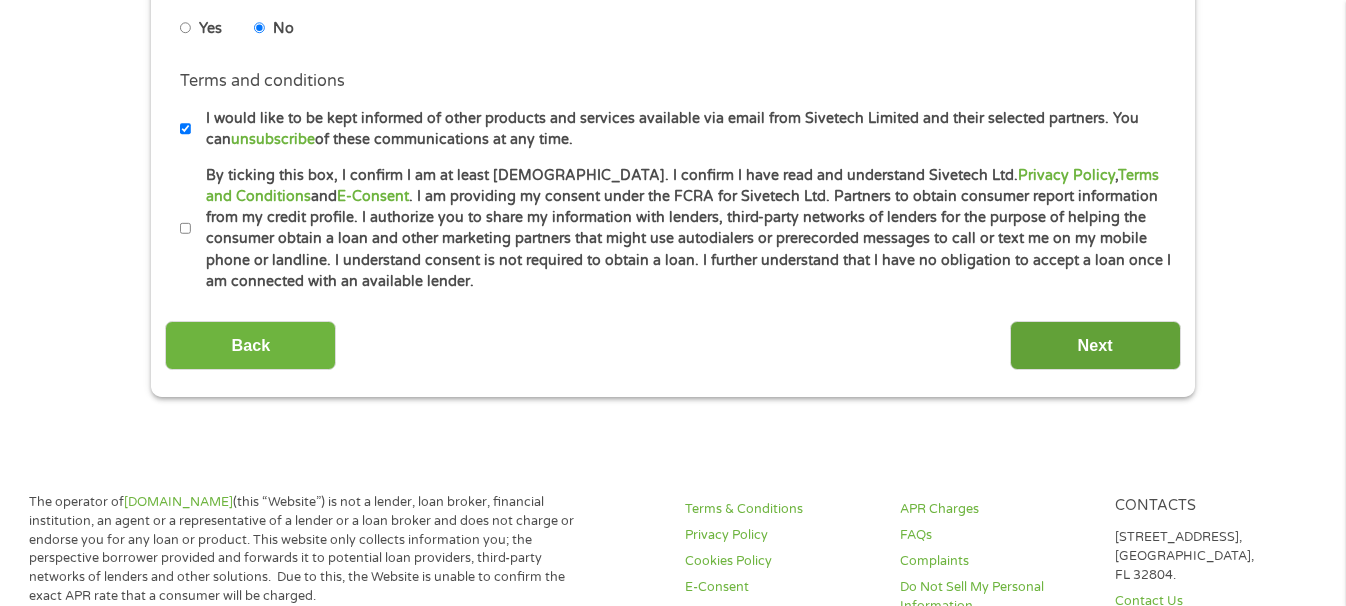 click on "Next" at bounding box center (1095, 345) 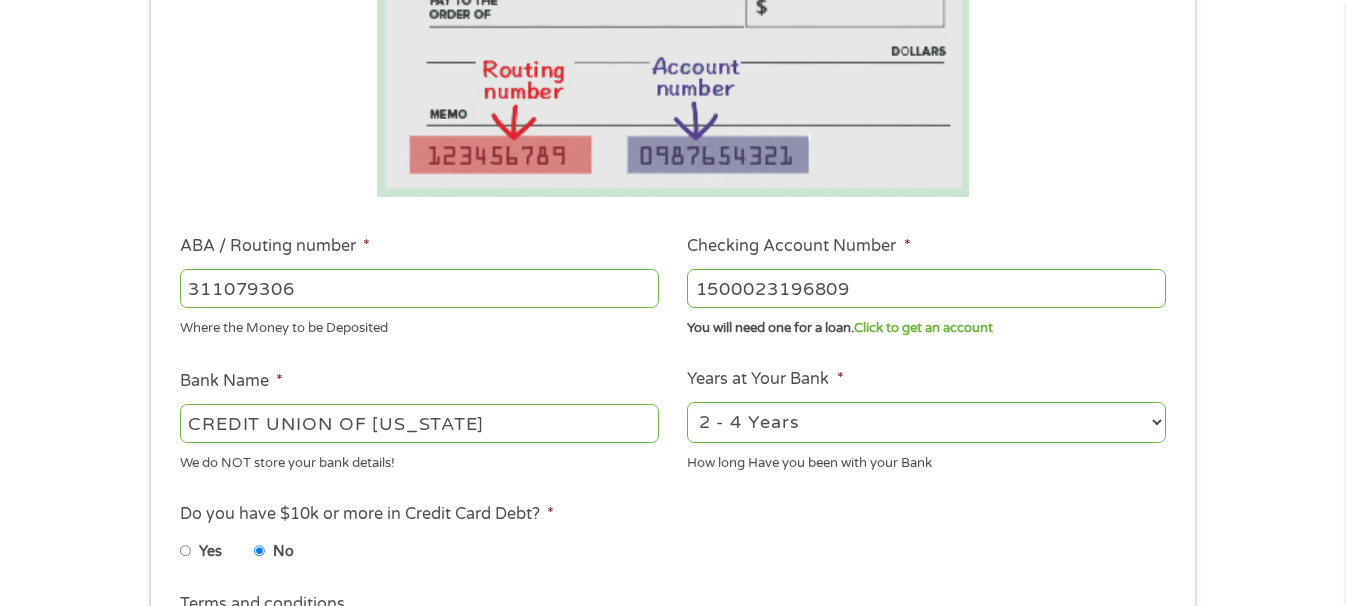 scroll, scrollTop: 253, scrollLeft: 0, axis: vertical 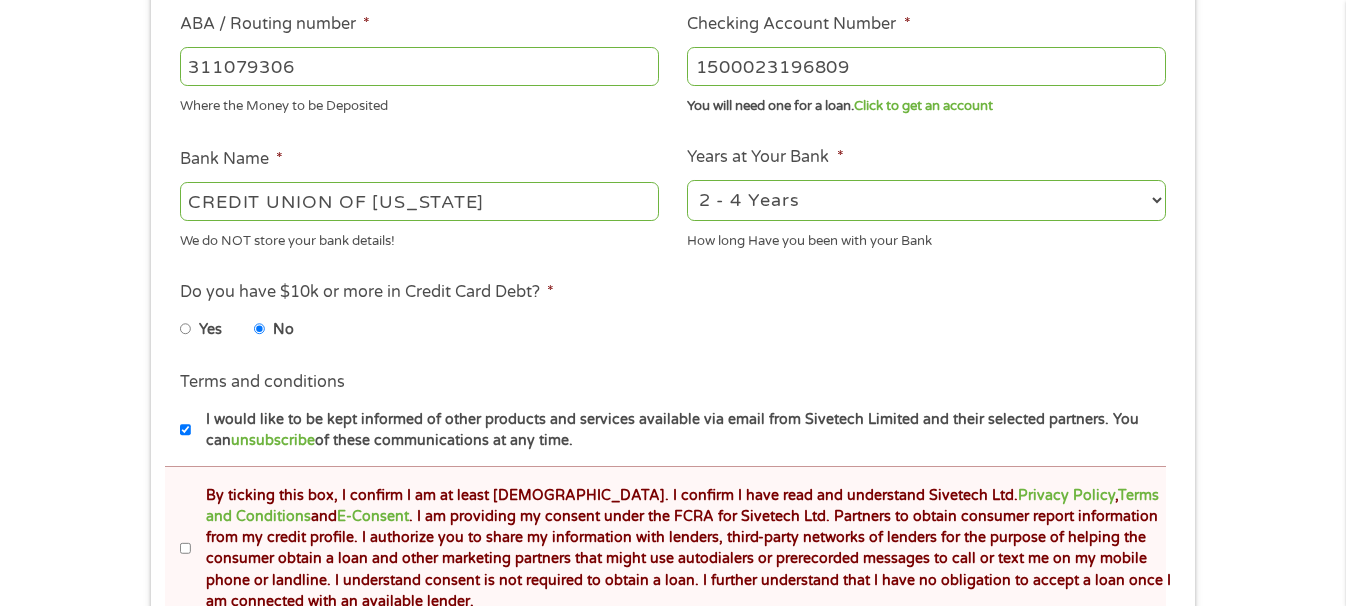 click on "By ticking this box, I confirm I am at least [DEMOGRAPHIC_DATA]. I confirm I have read and understand Sivetech Ltd.  Privacy Policy ,  Terms and Conditions  and  E-Consent . I am providing my consent under the FCRA for Sivetech Ltd. Partners to obtain consumer report information from my credit profile. I authorize you to share my information with lenders, third-party networks of lenders for the purpose of helping the consumer obtain a loan and other marketing partners that might use autodialers or prerecorded messages to call or text me on my mobile phone or landline. I understand consent is not required to obtain a loan. I further understand that I have no obligation to accept a loan once I am connected with an available lender." at bounding box center [186, 549] 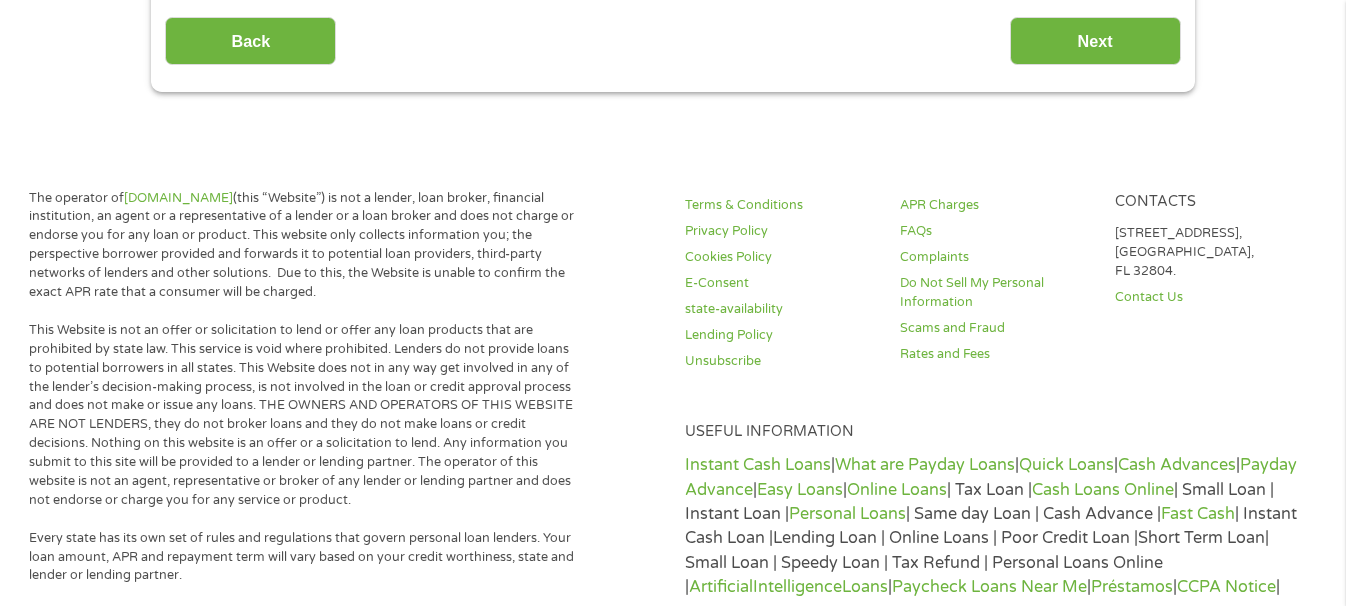 scroll, scrollTop: 1326, scrollLeft: 0, axis: vertical 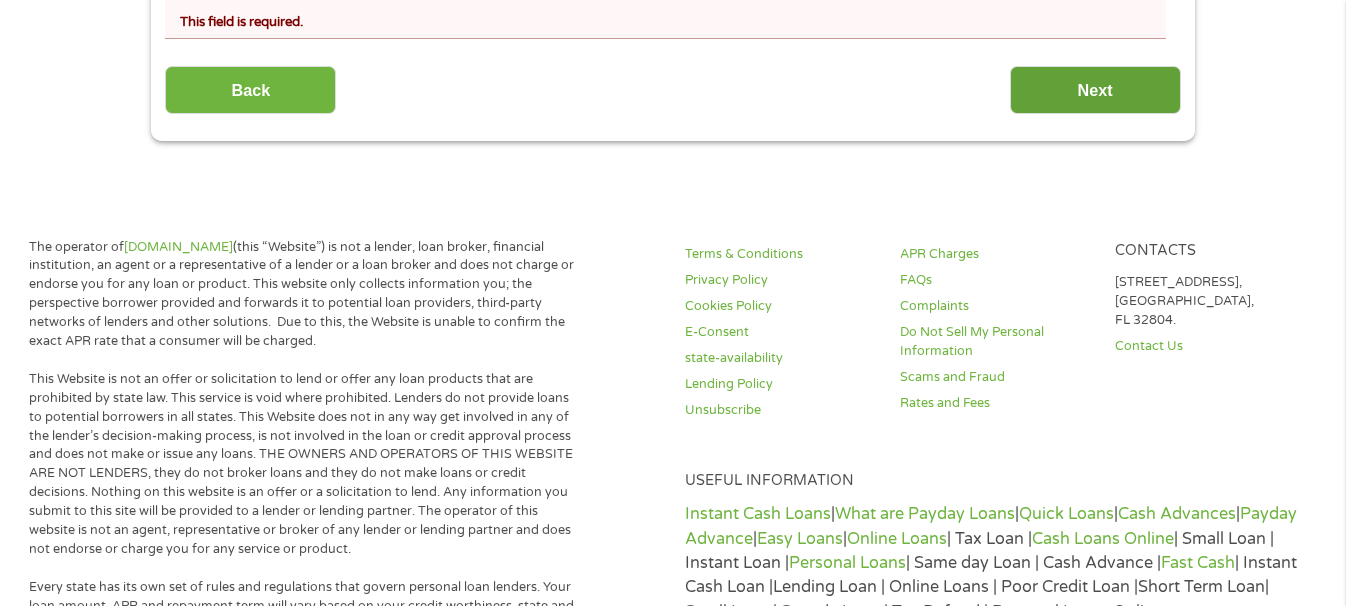 click on "Next" at bounding box center [1095, 90] 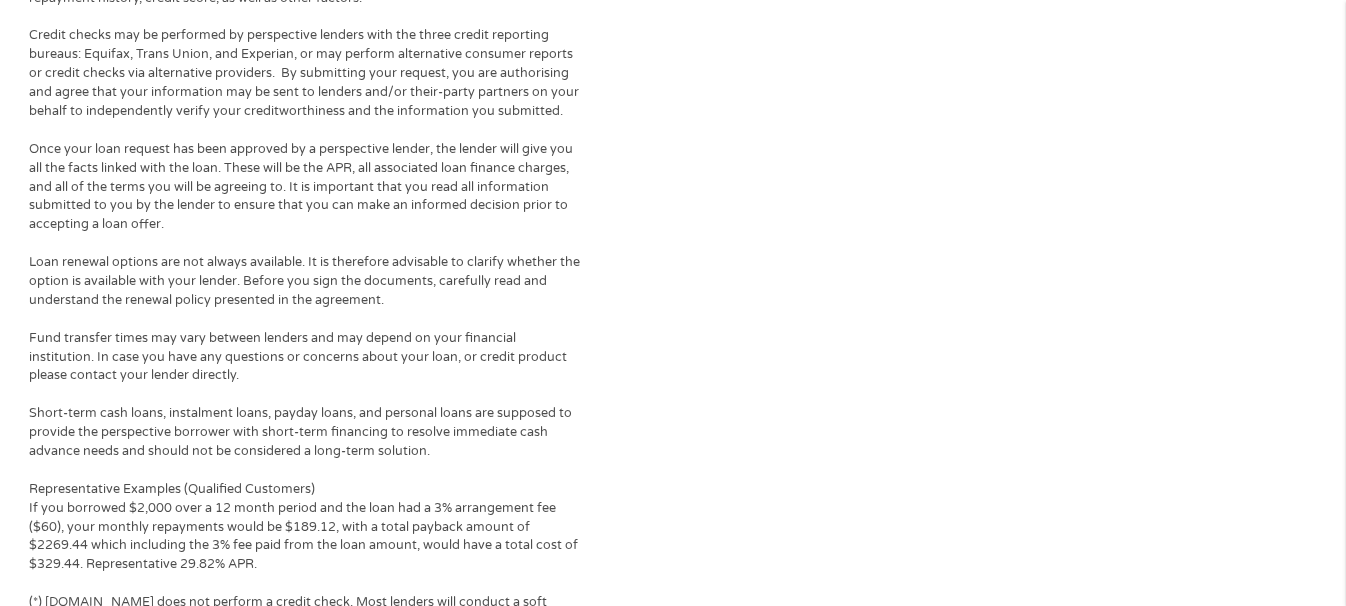 scroll, scrollTop: 738, scrollLeft: 0, axis: vertical 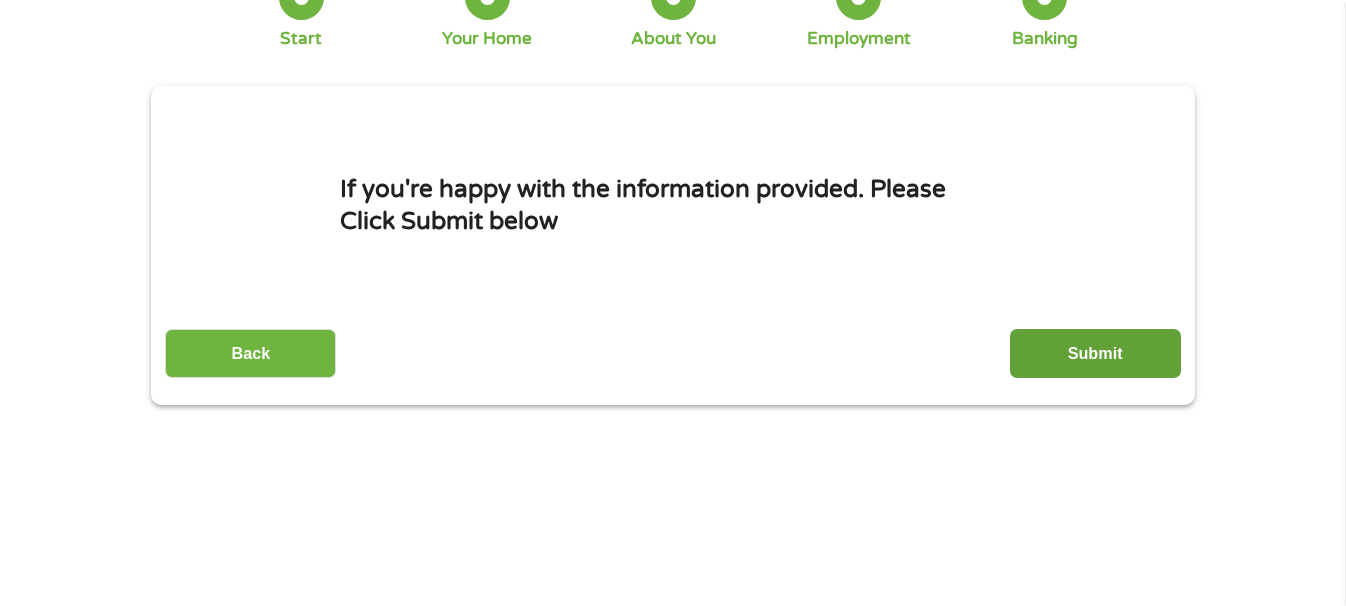 click on "Submit" at bounding box center (1095, 353) 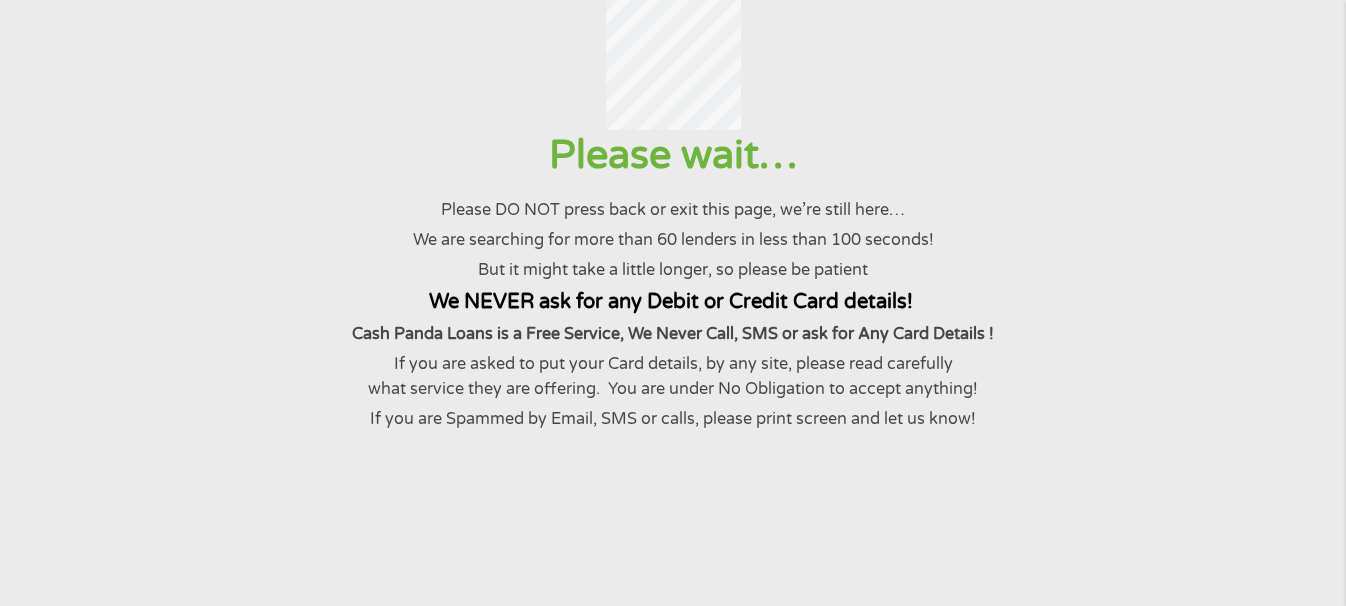 scroll, scrollTop: 0, scrollLeft: 0, axis: both 